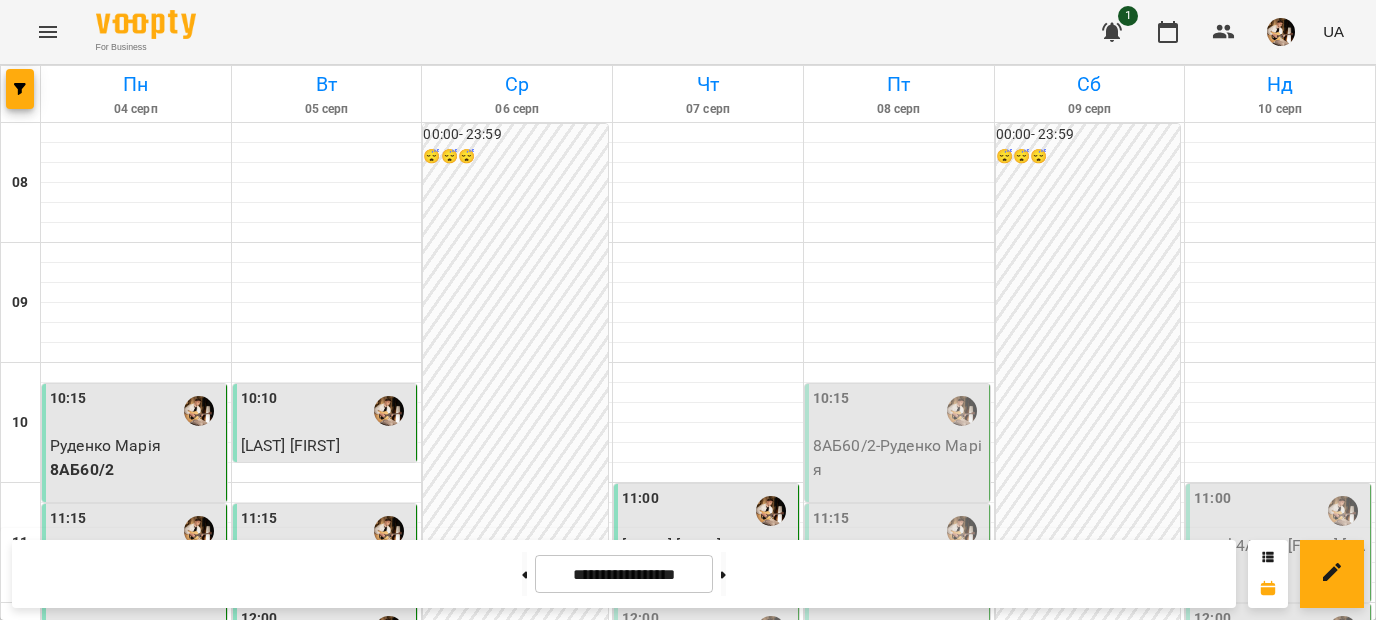 scroll, scrollTop: 0, scrollLeft: 0, axis: both 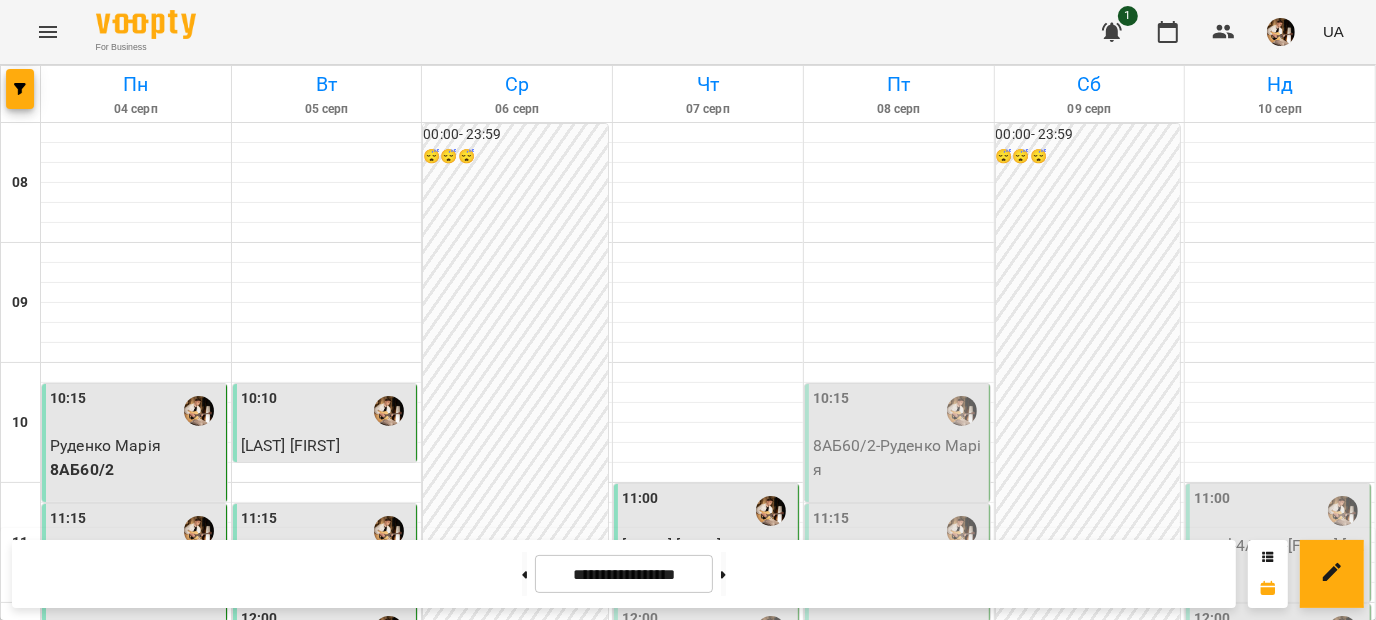 click on "12:00" at bounding box center [708, 631] 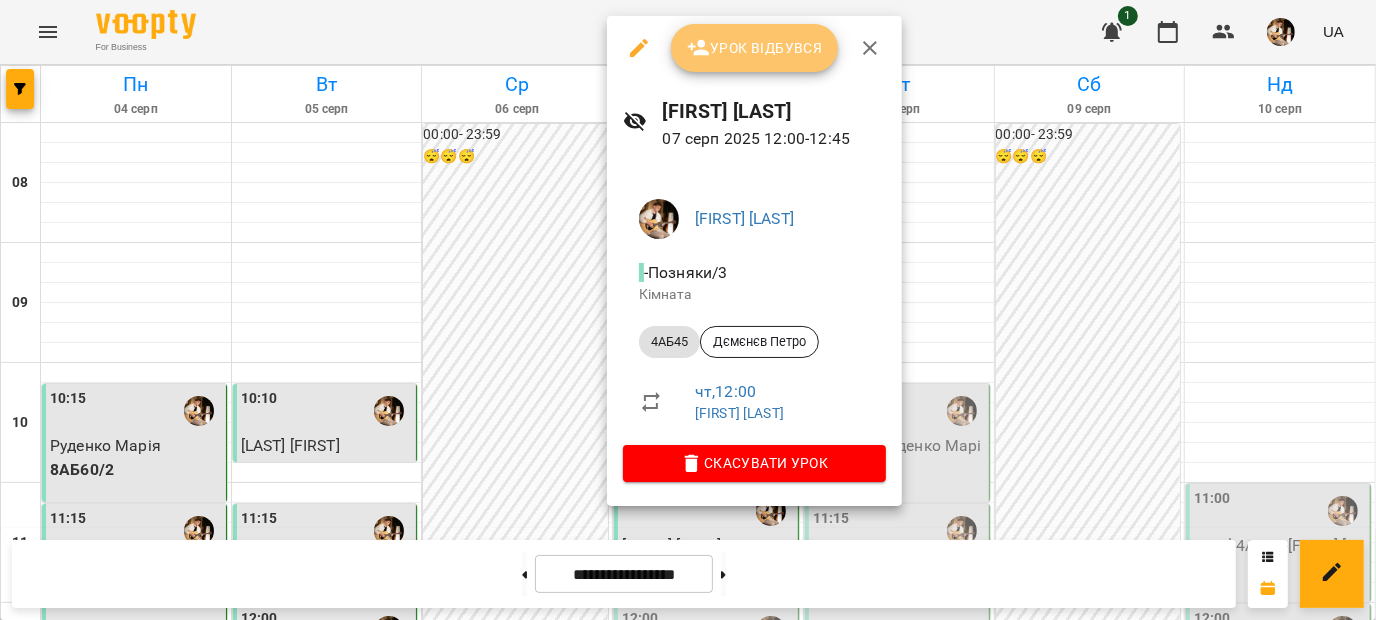 click on "Урок відбувся" at bounding box center [755, 48] 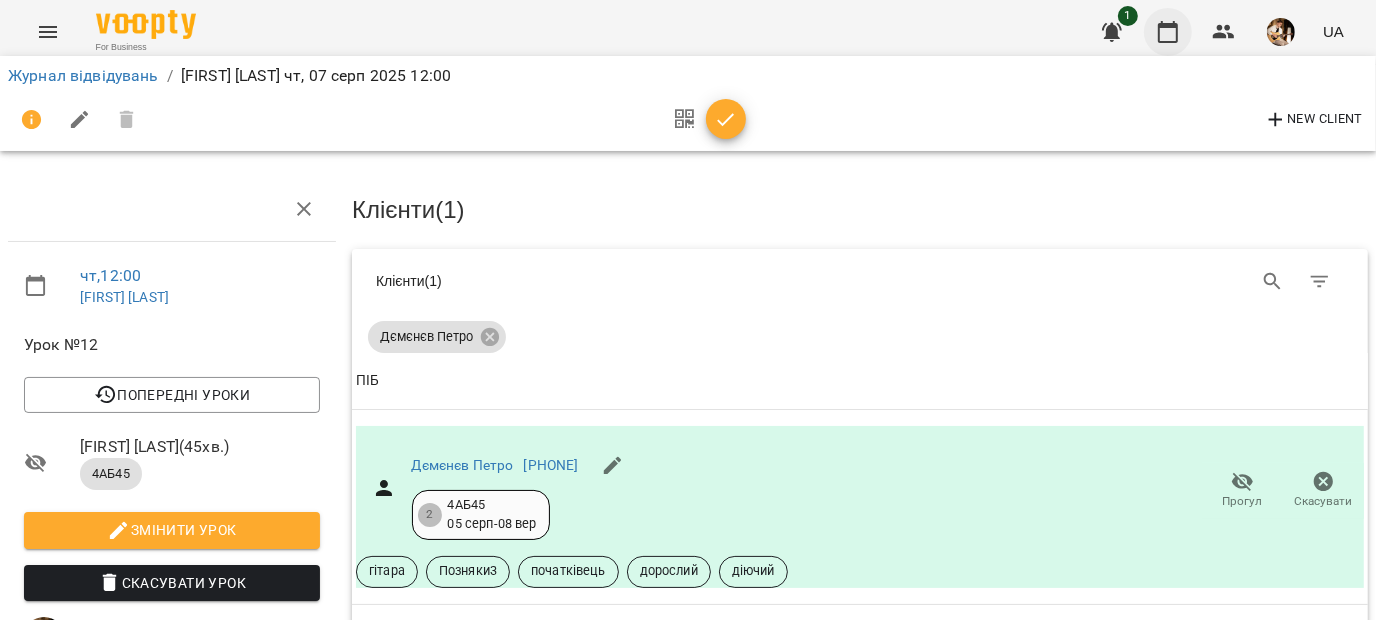 click 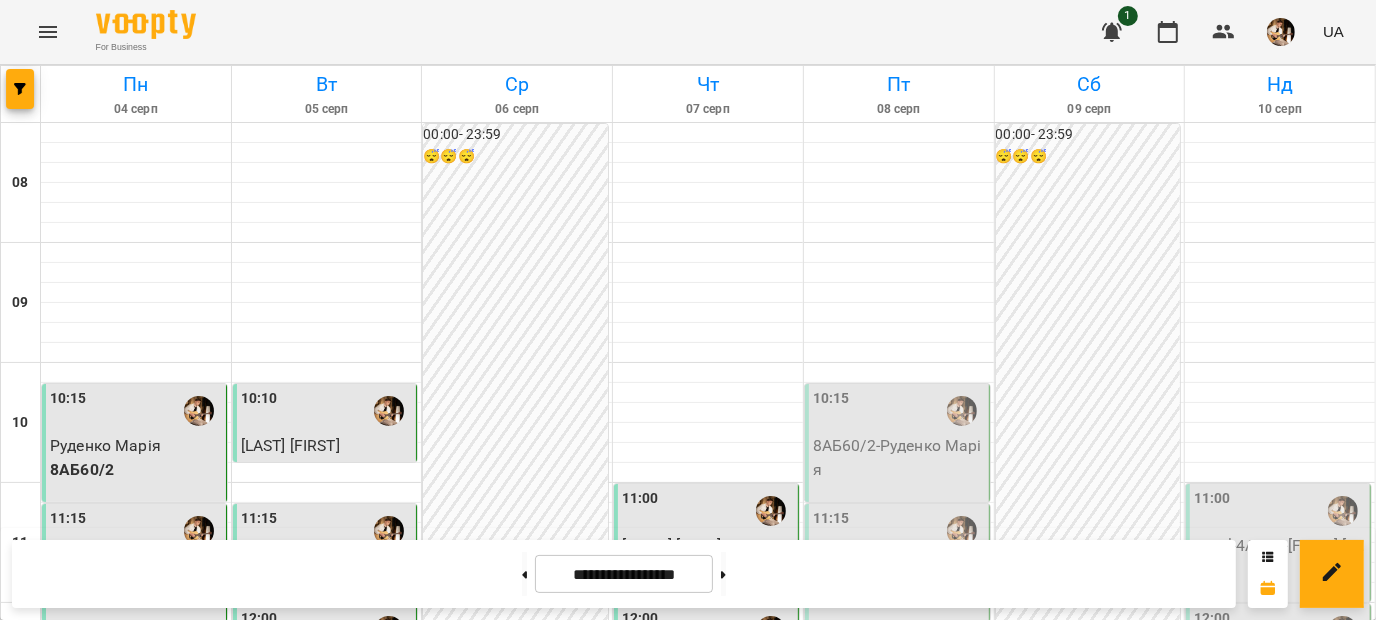 scroll, scrollTop: 432, scrollLeft: 0, axis: vertical 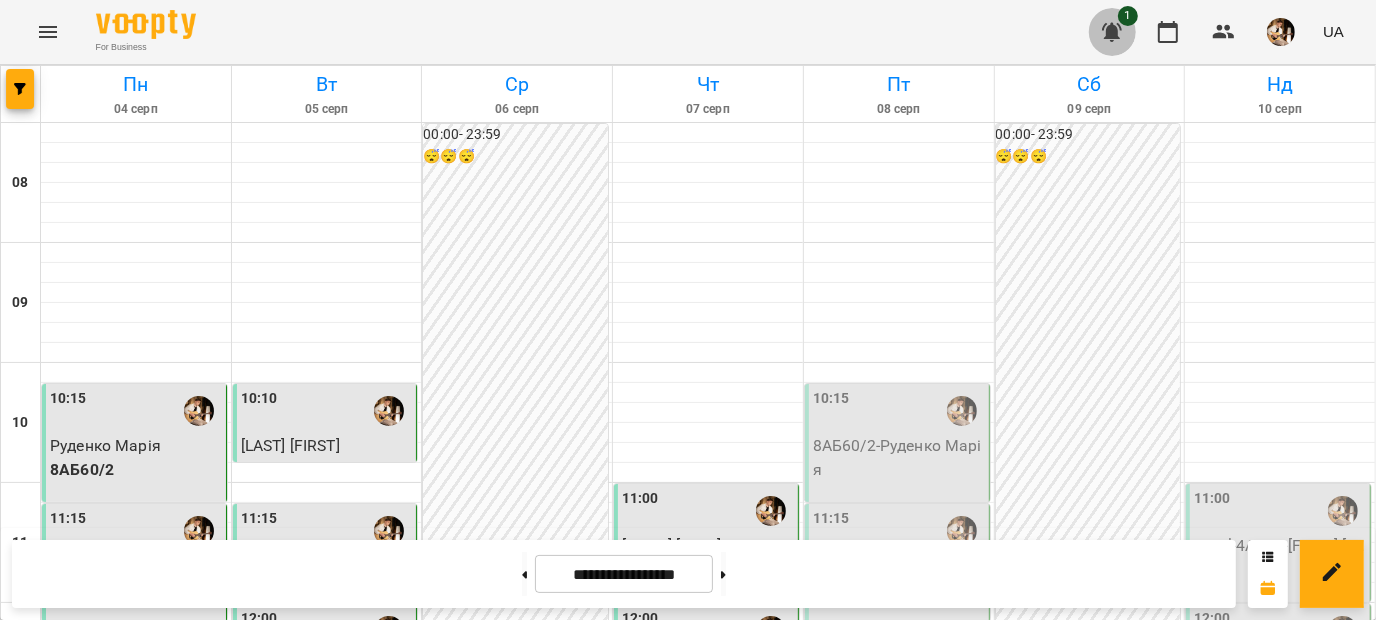 click at bounding box center (1112, 32) 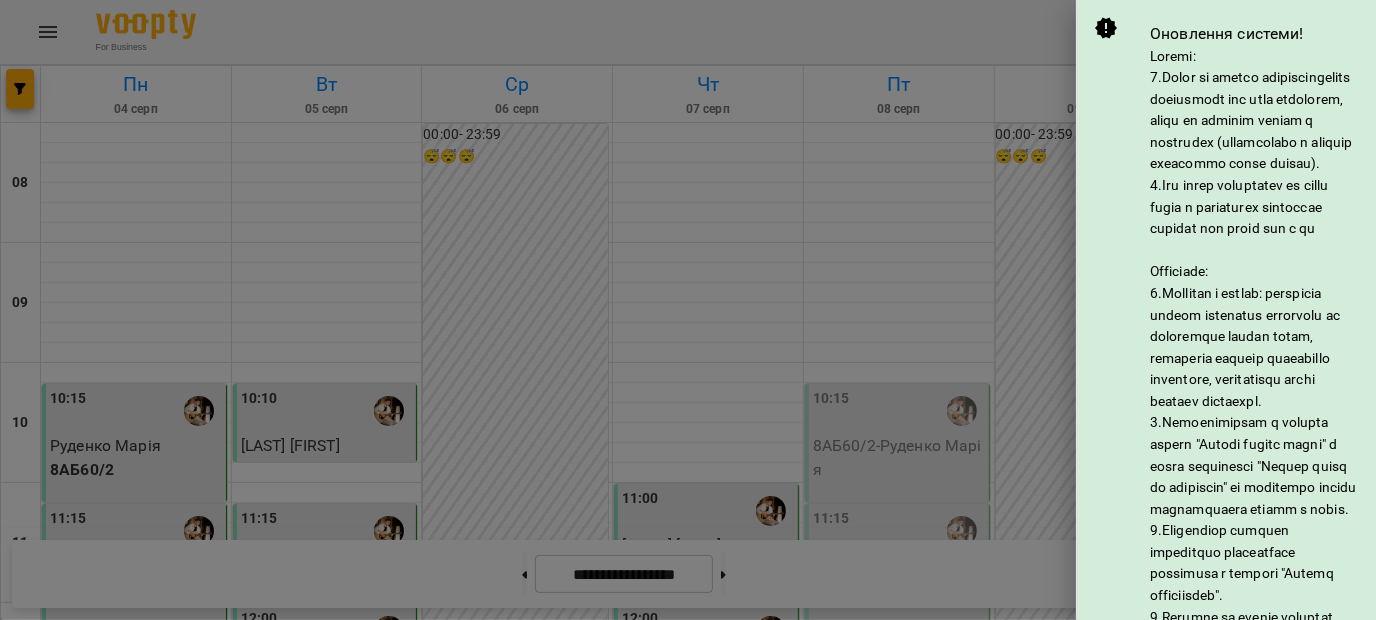 scroll, scrollTop: 259, scrollLeft: 0, axis: vertical 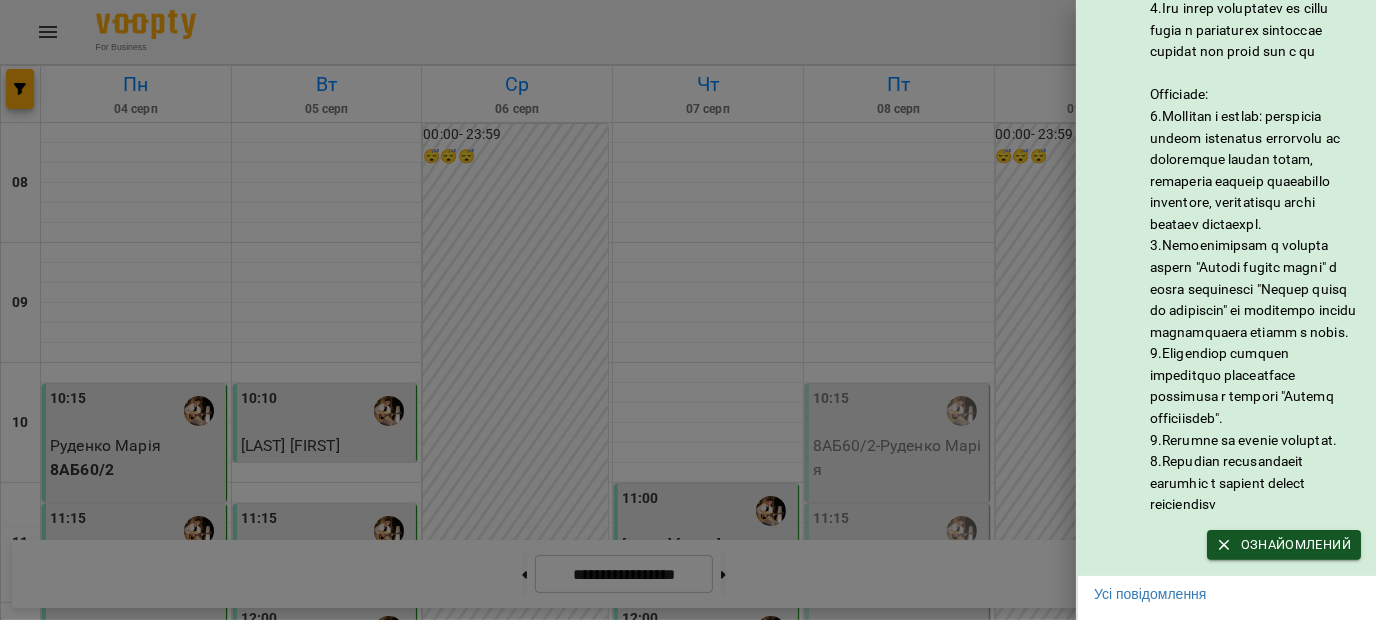 click at bounding box center [688, 310] 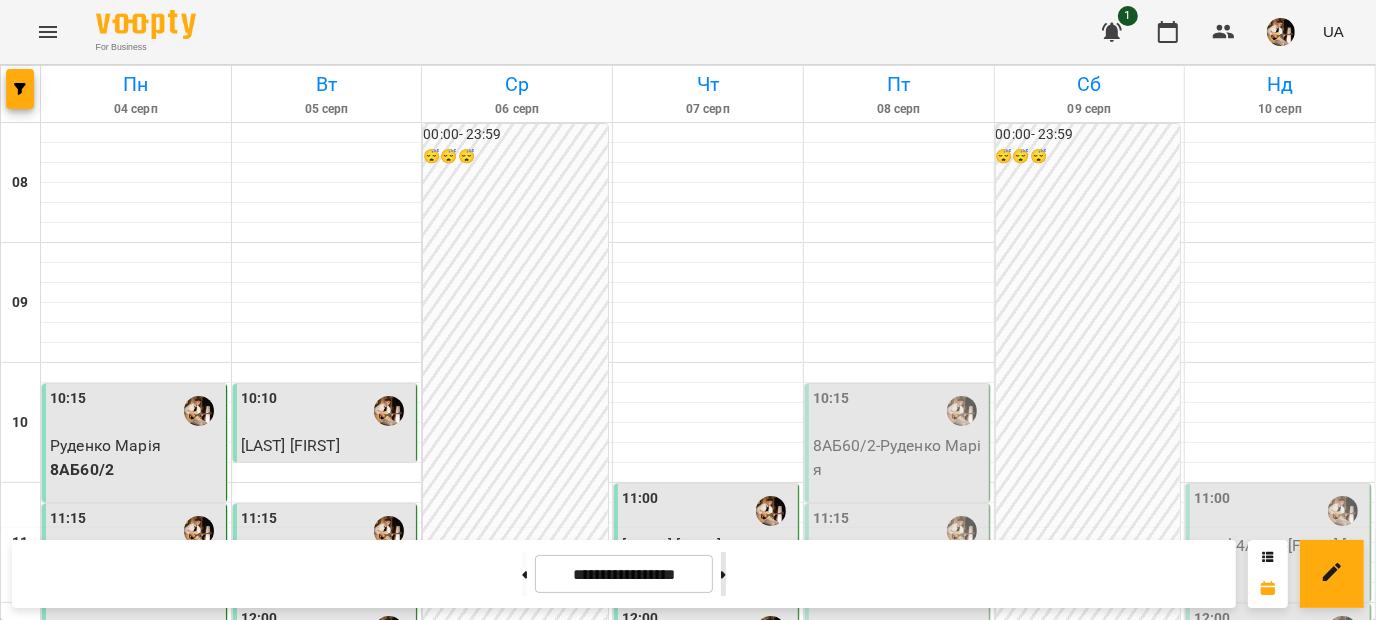click at bounding box center [723, 574] 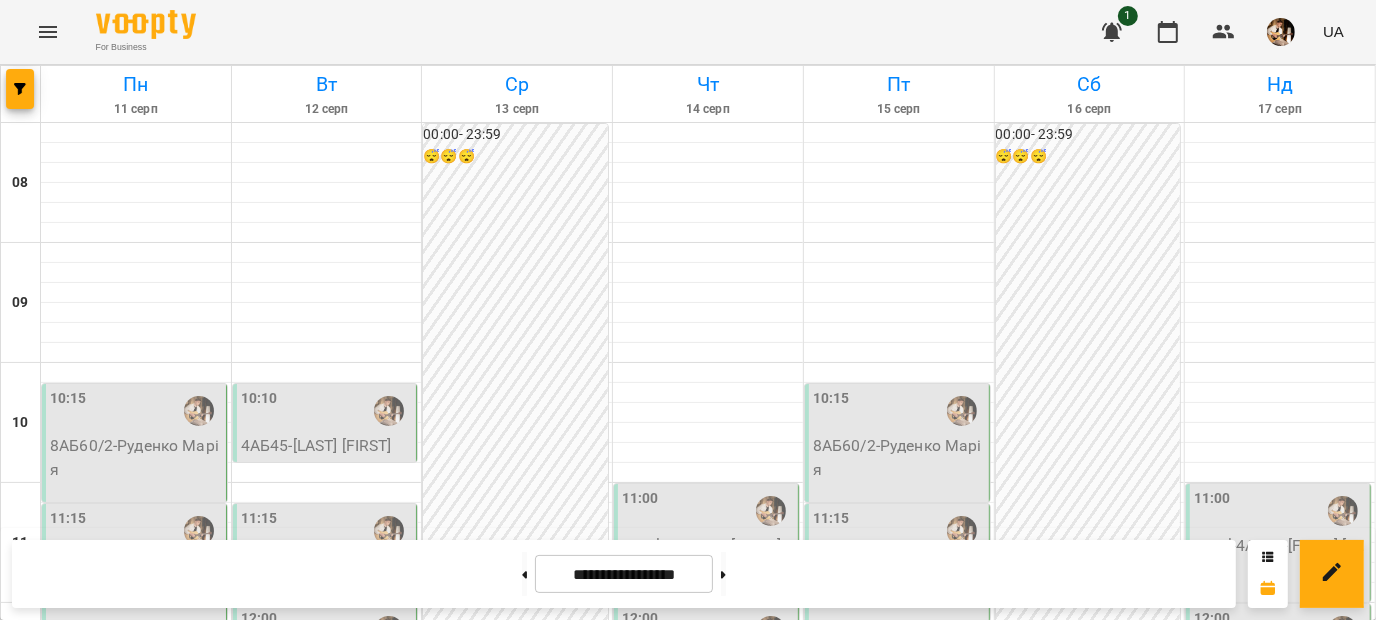 scroll, scrollTop: 1139, scrollLeft: 0, axis: vertical 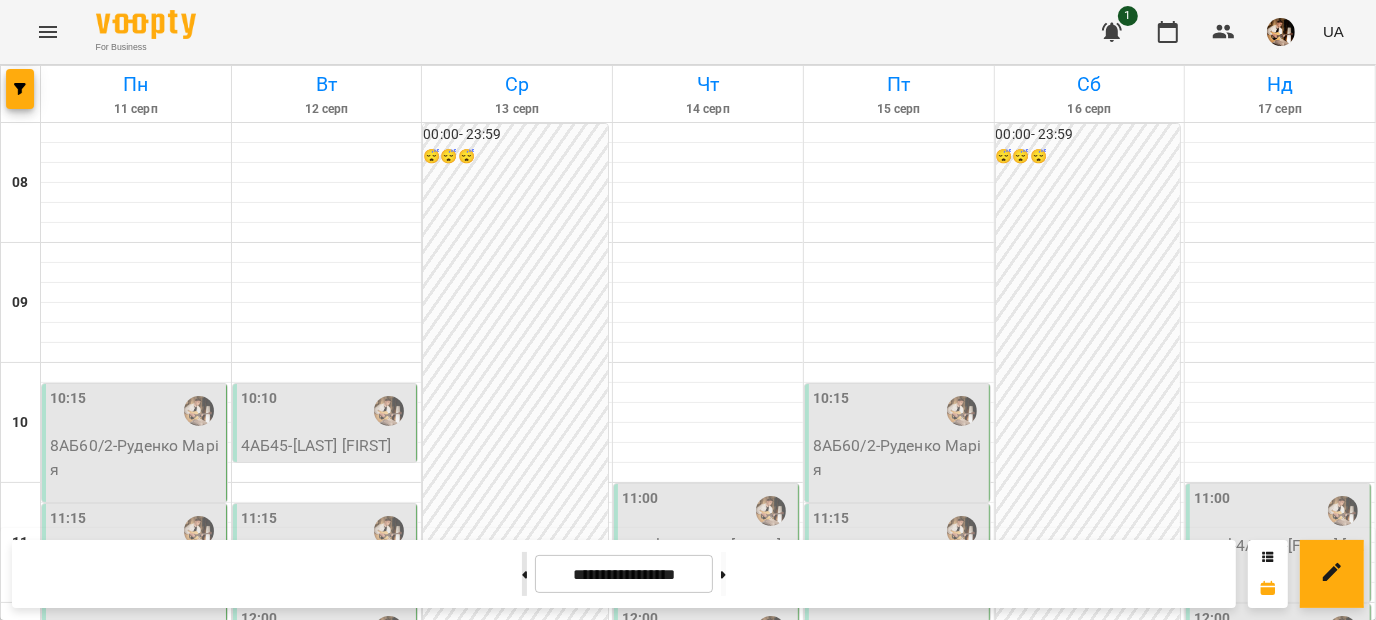 click at bounding box center [524, 574] 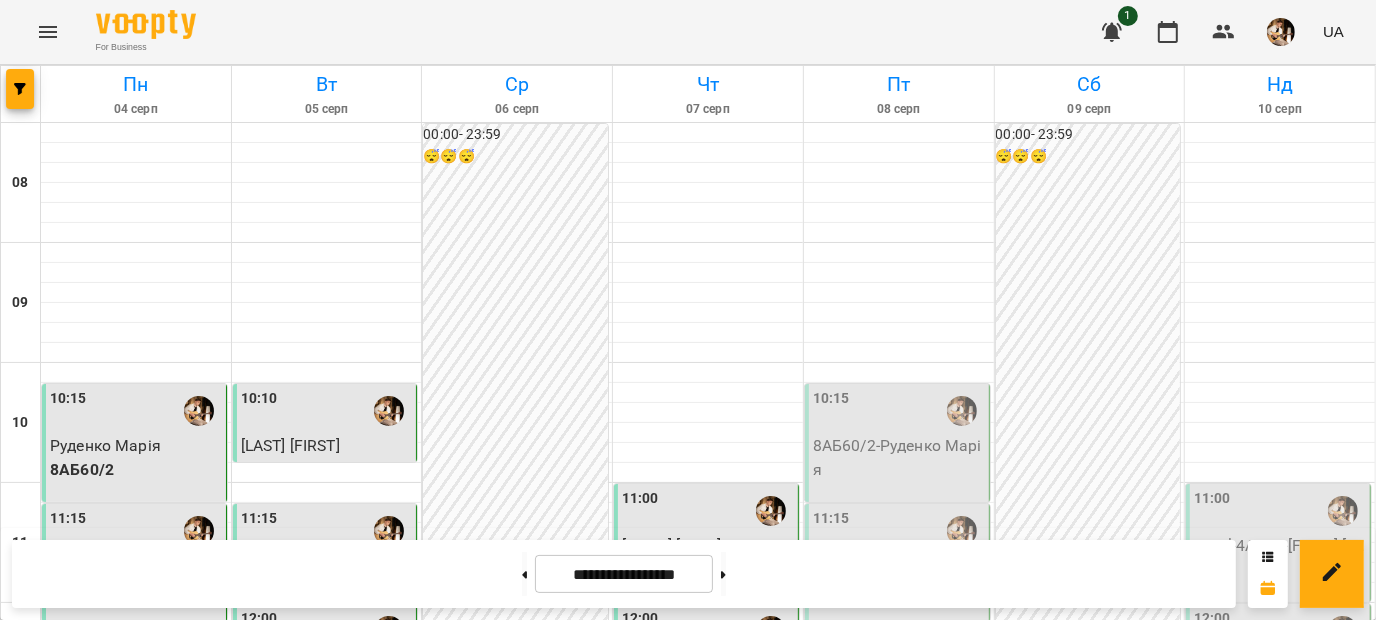 scroll, scrollTop: 374, scrollLeft: 0, axis: vertical 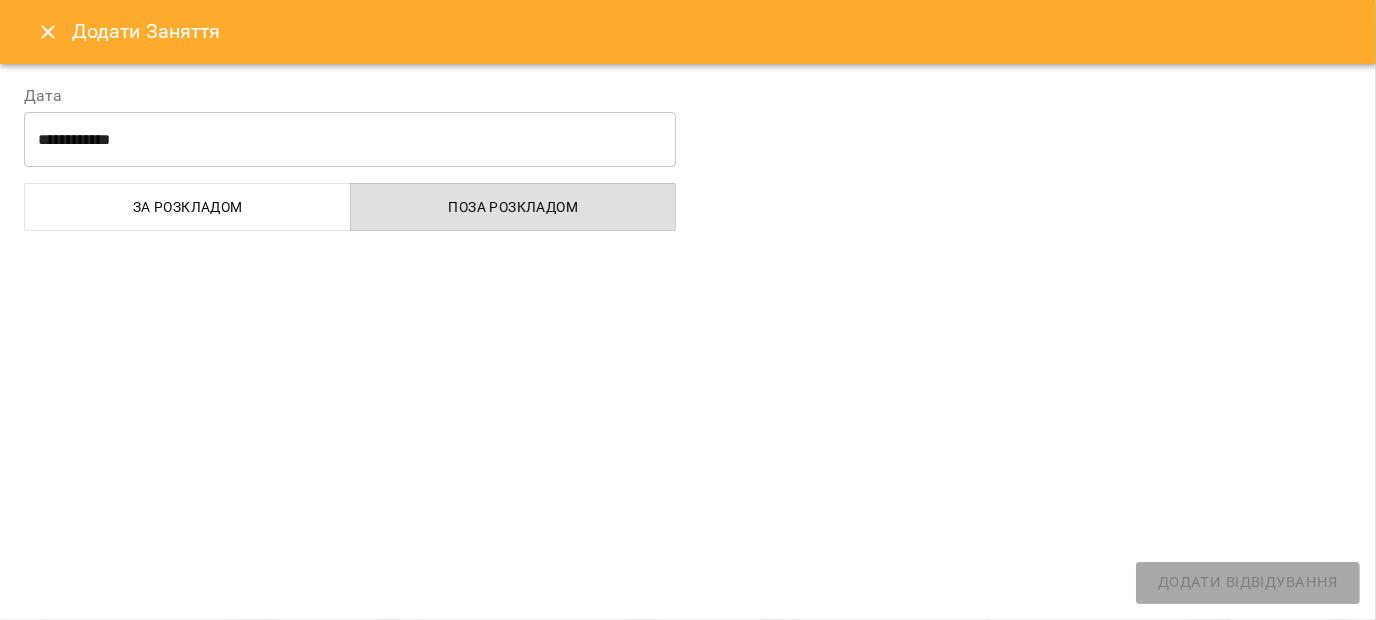 select on "**********" 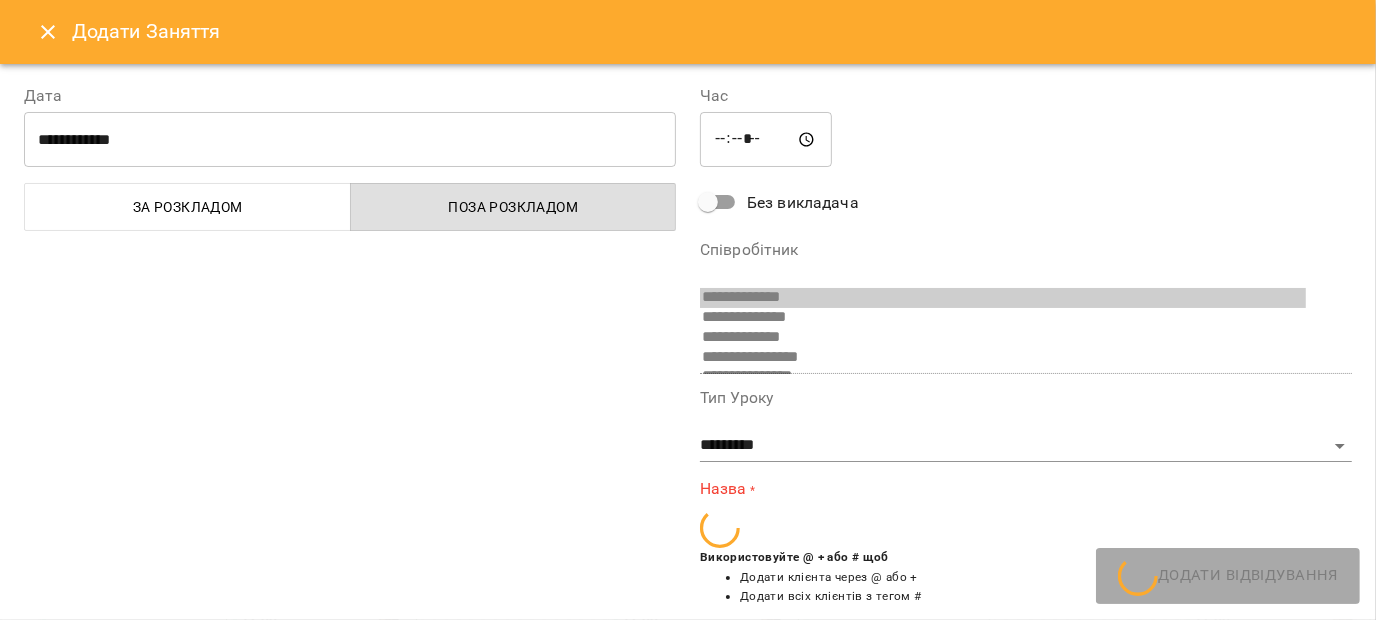 scroll, scrollTop: 310, scrollLeft: 0, axis: vertical 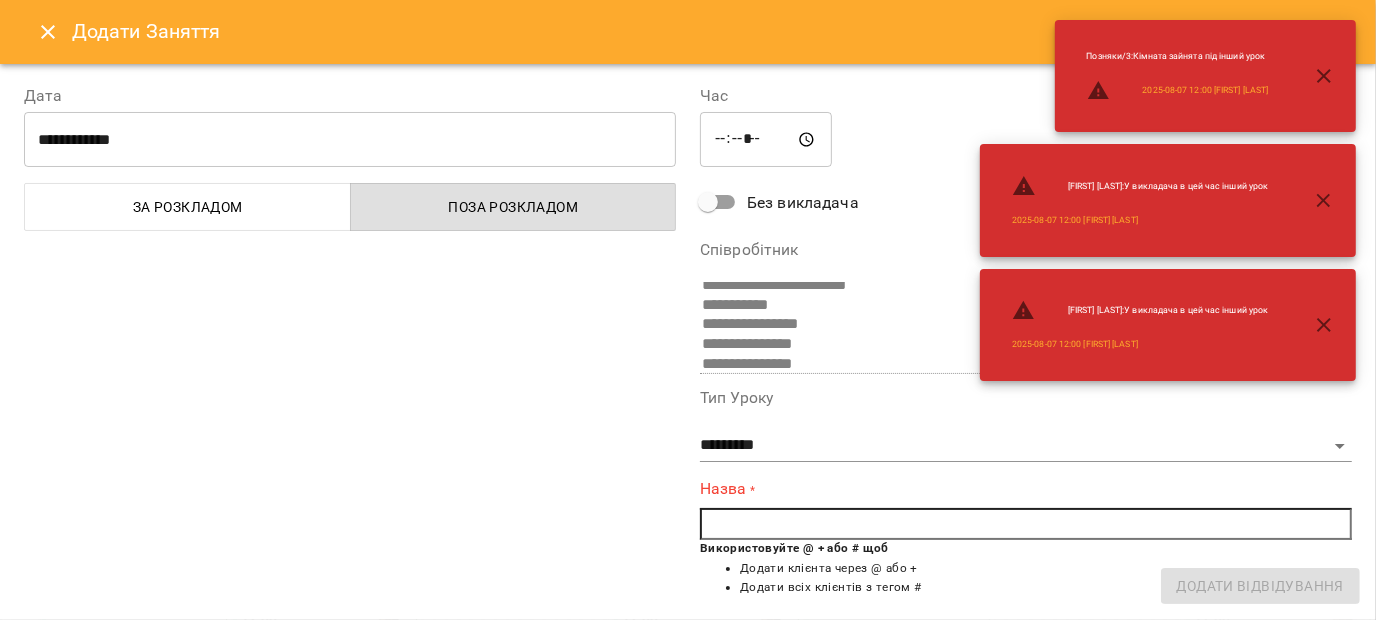 click on "*****" at bounding box center [766, 140] 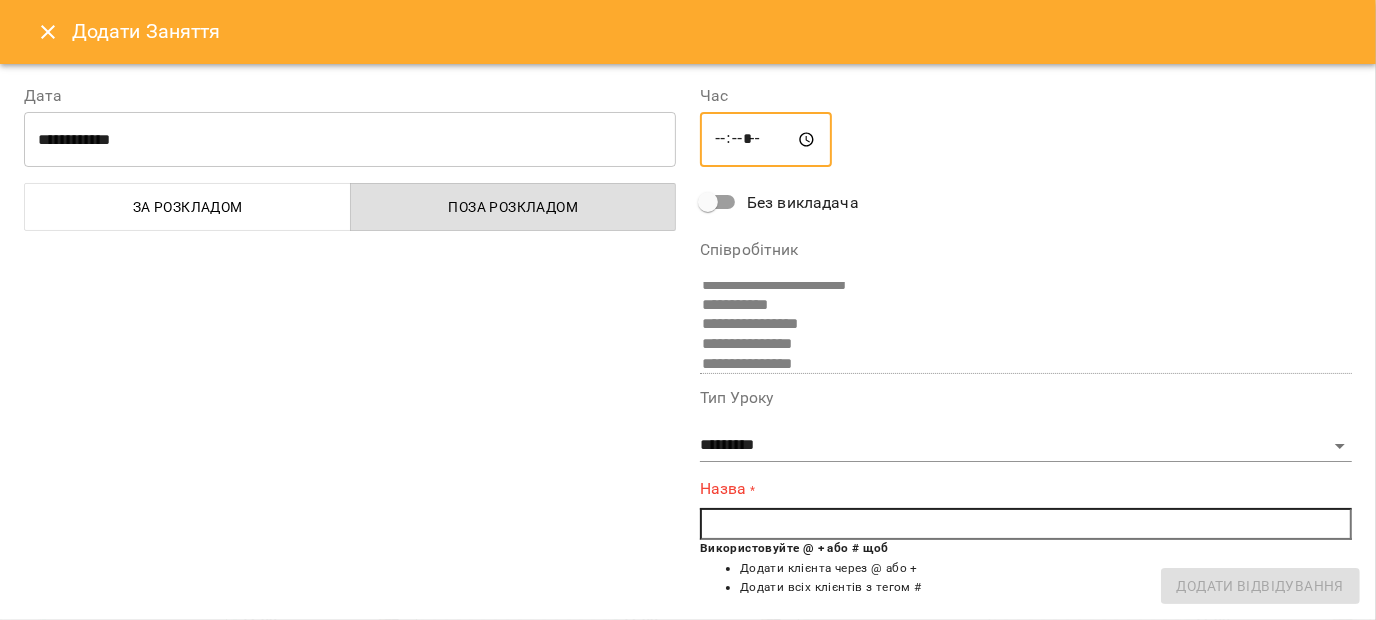 type on "*****" 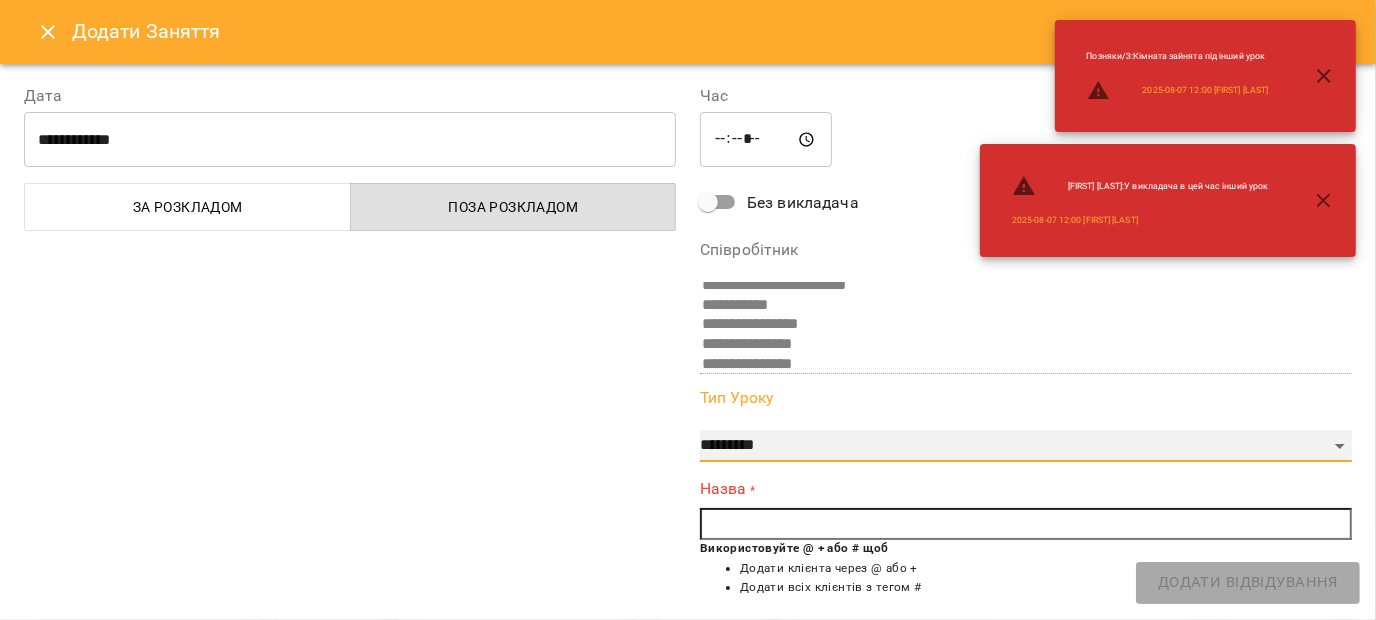 click on "**********" at bounding box center [1026, 446] 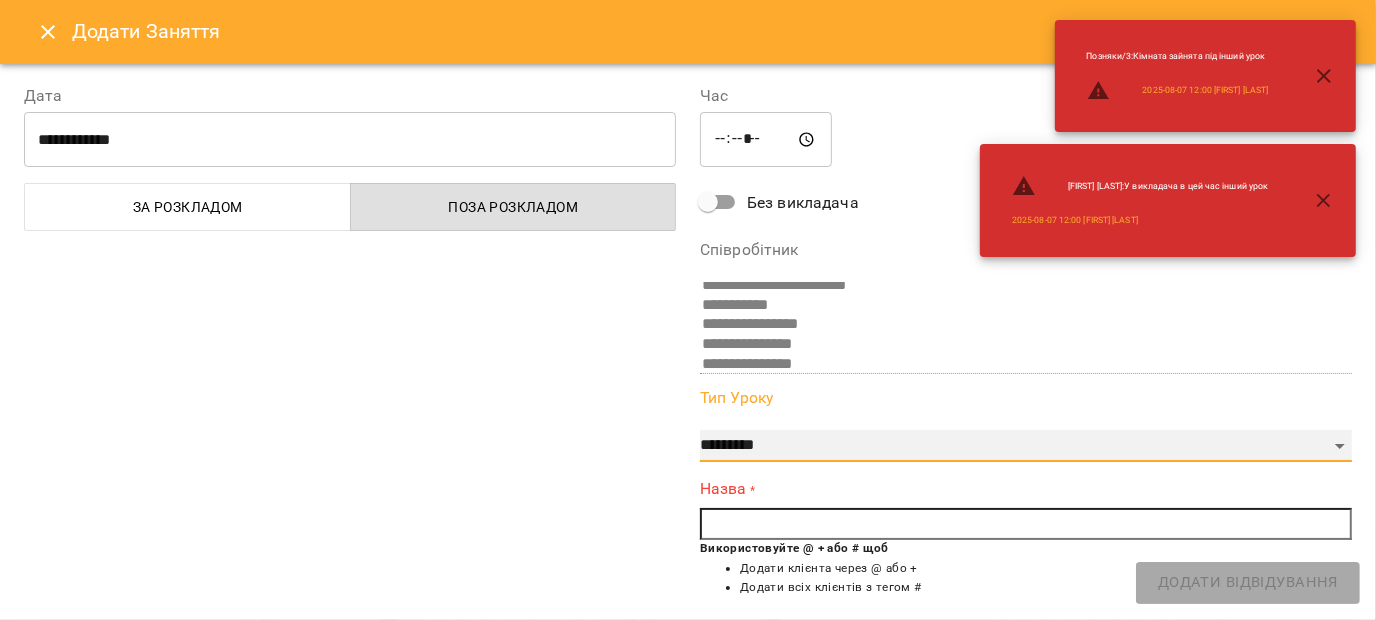 select on "**********" 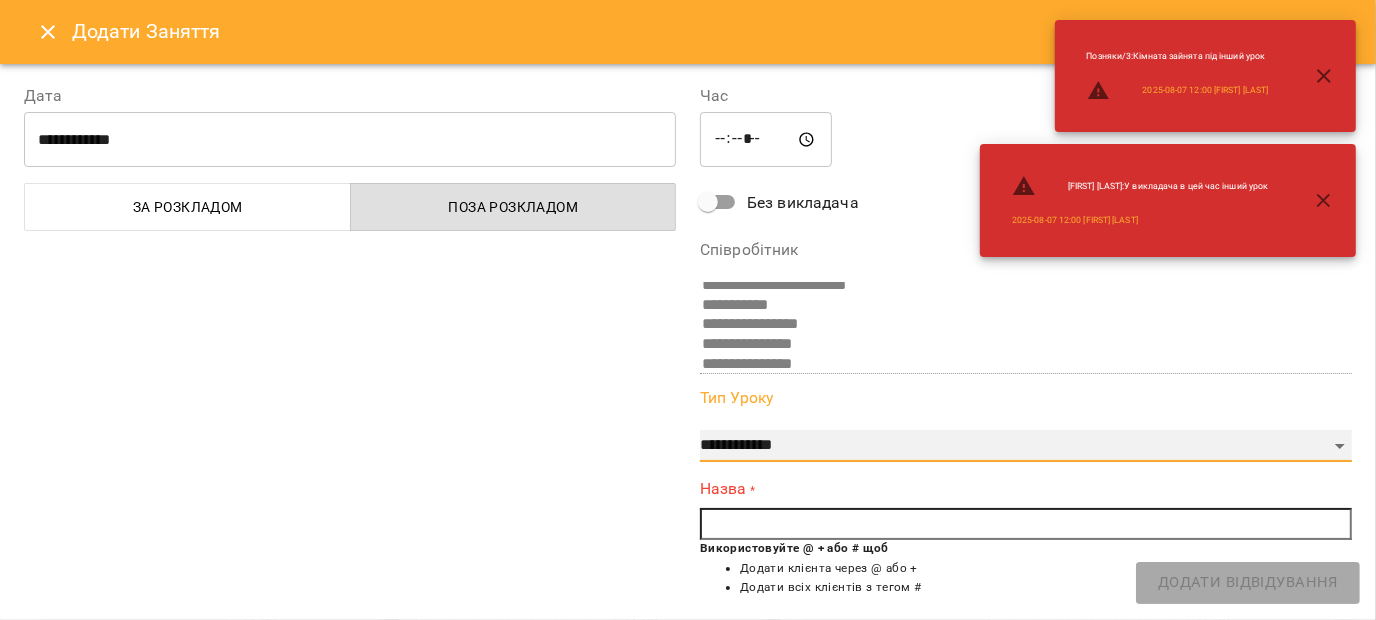 click on "**********" at bounding box center (1026, 446) 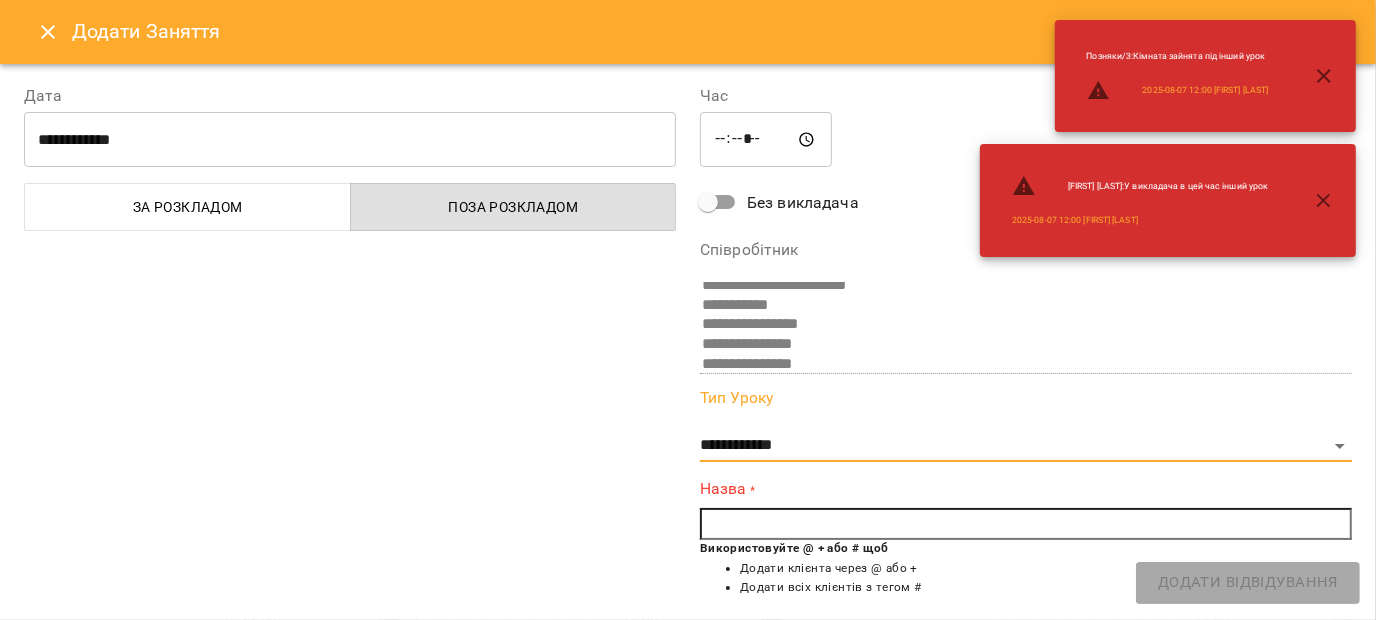 click at bounding box center (1026, 524) 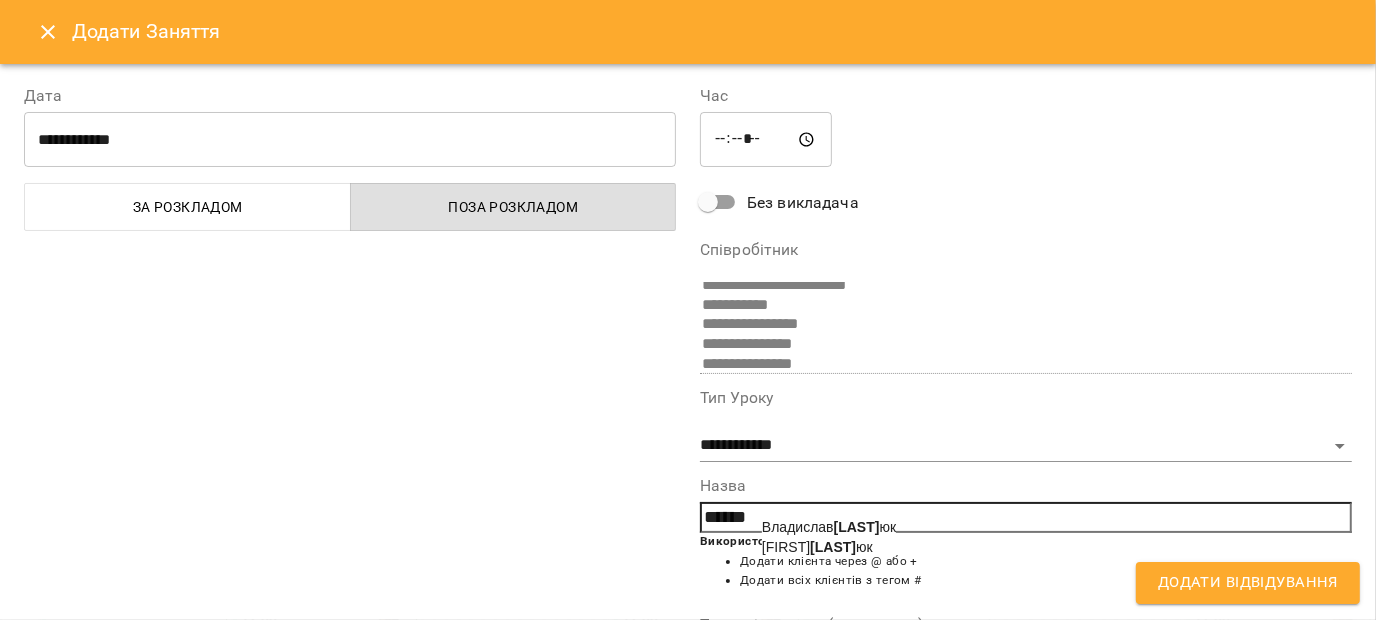 click on "Владислав  Корен юк" at bounding box center [829, 527] 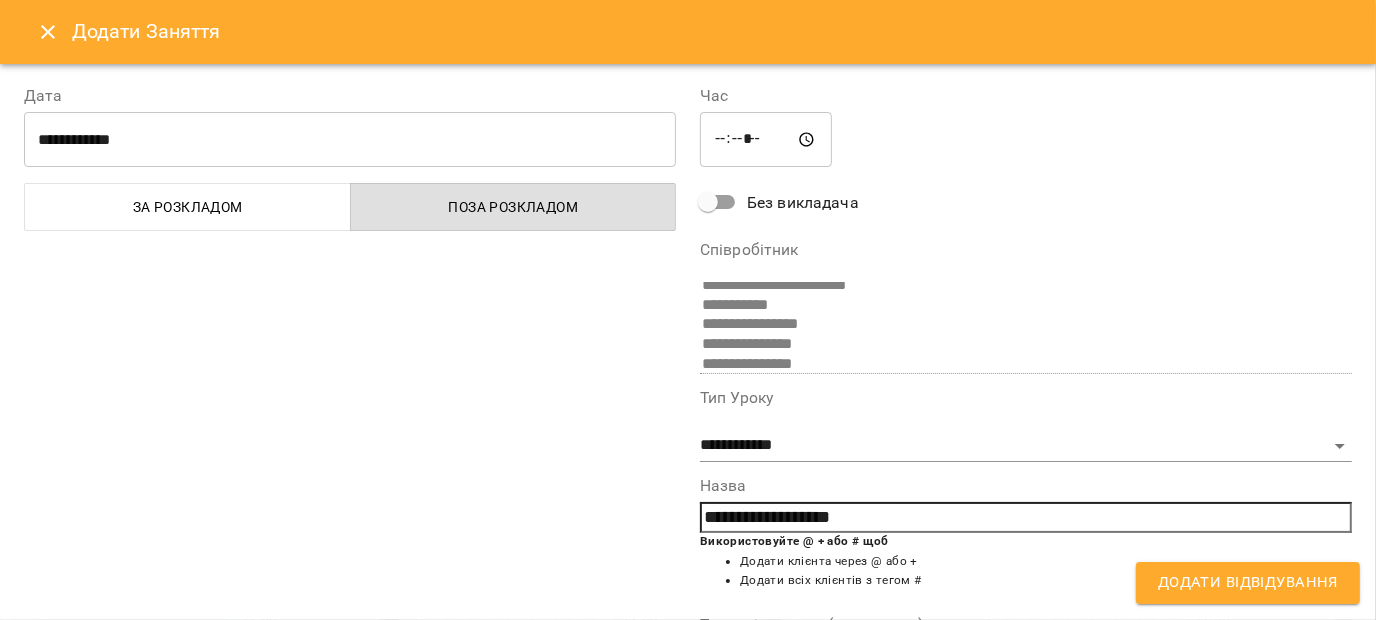 click on "Додати Відвідування" at bounding box center [1248, 583] 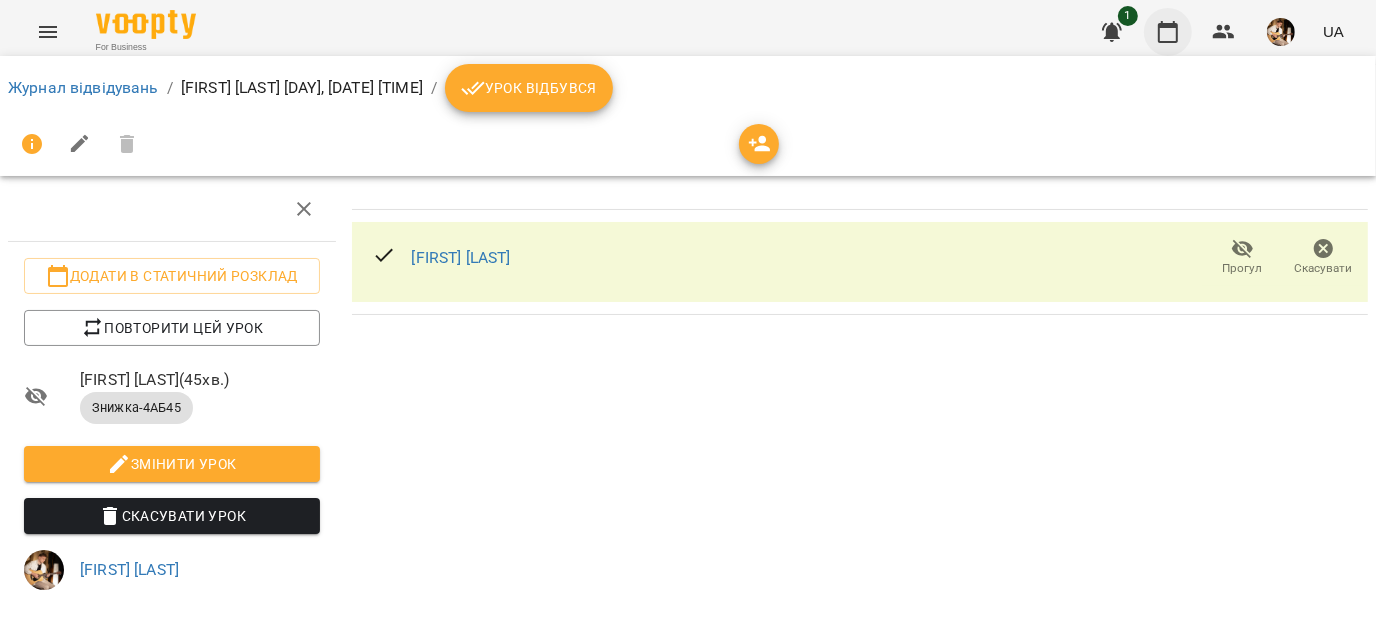 click 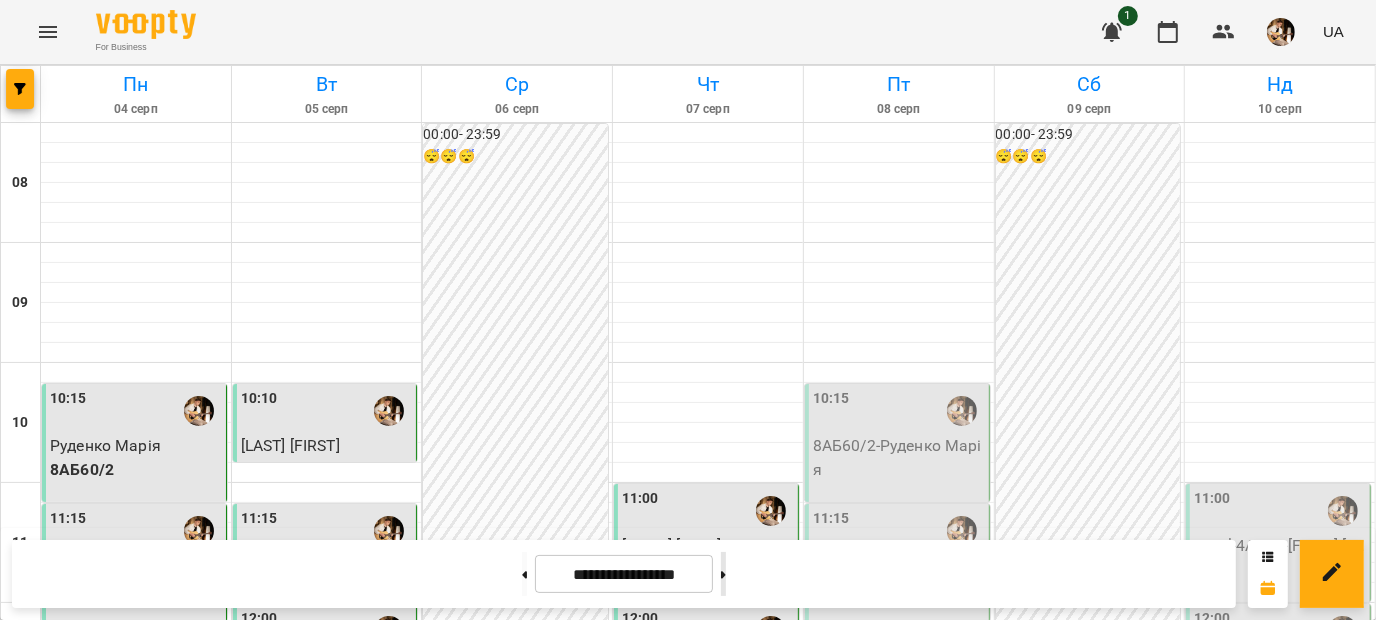 click 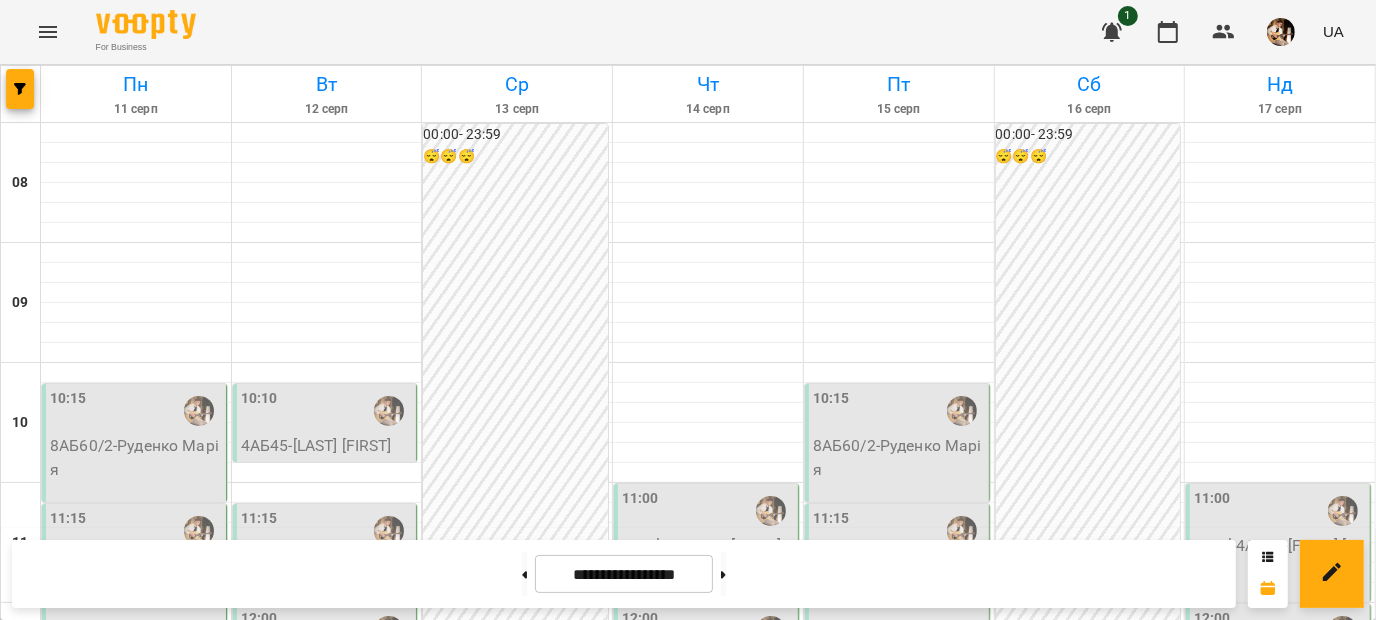 scroll, scrollTop: 398, scrollLeft: 0, axis: vertical 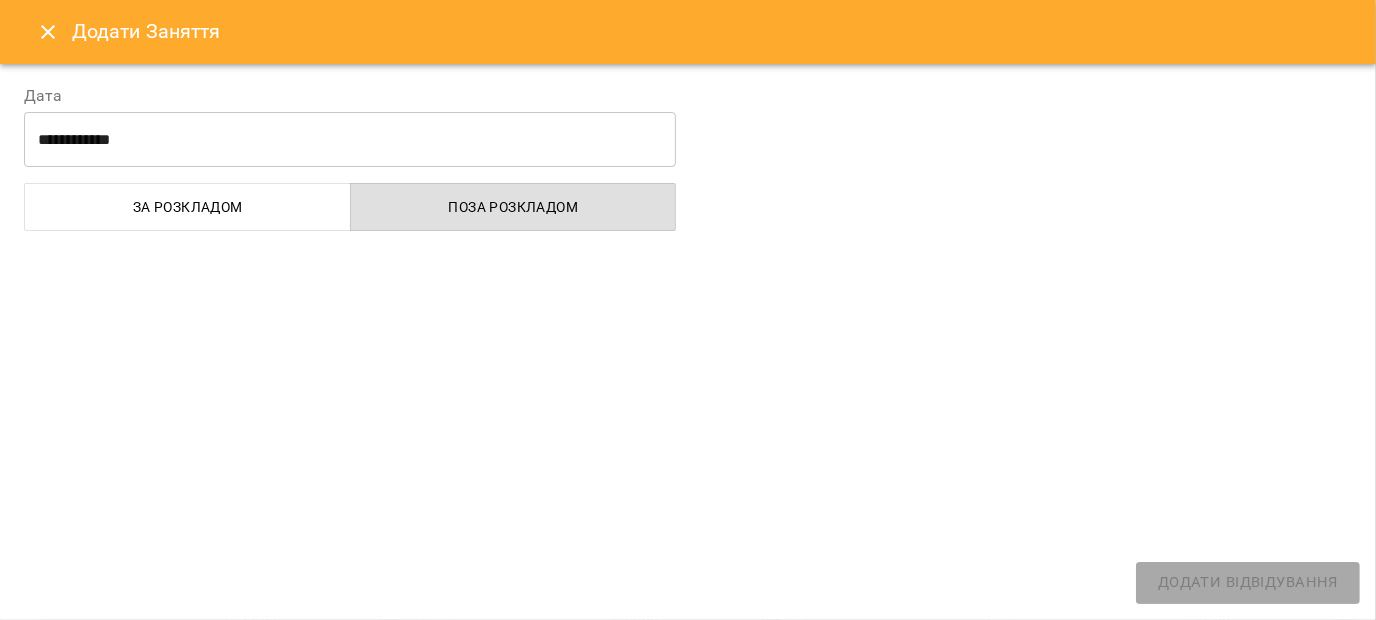 select on "**********" 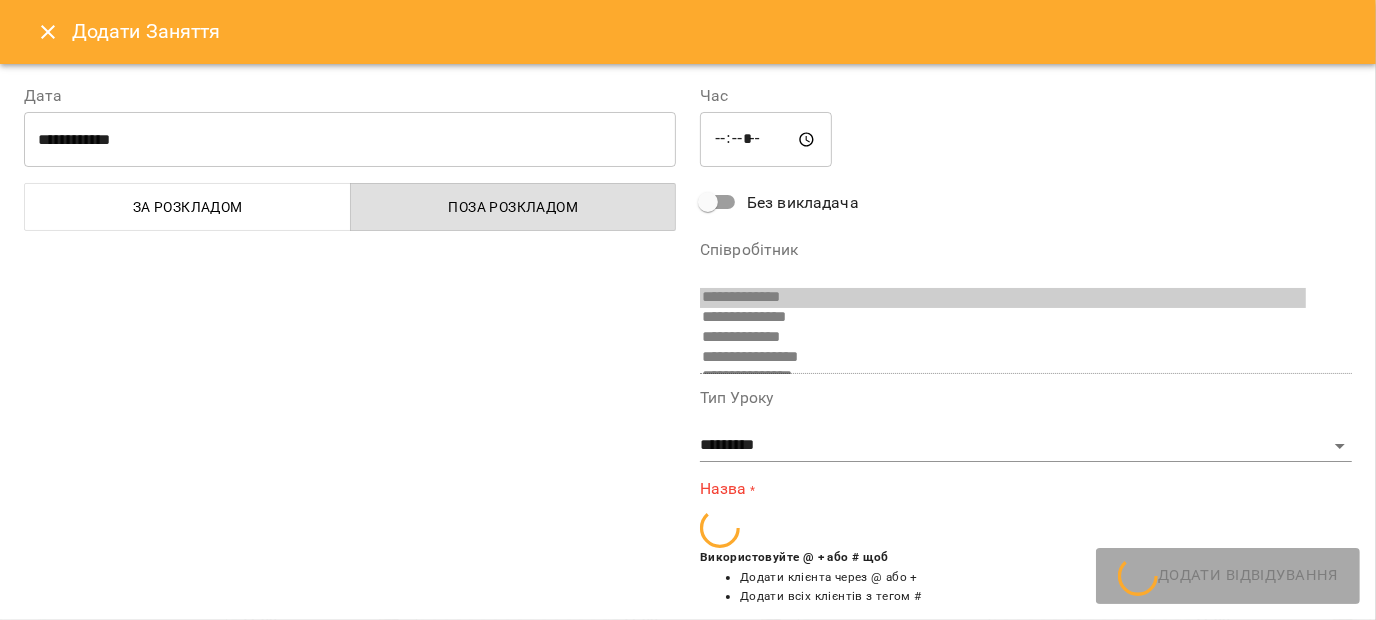 scroll, scrollTop: 310, scrollLeft: 0, axis: vertical 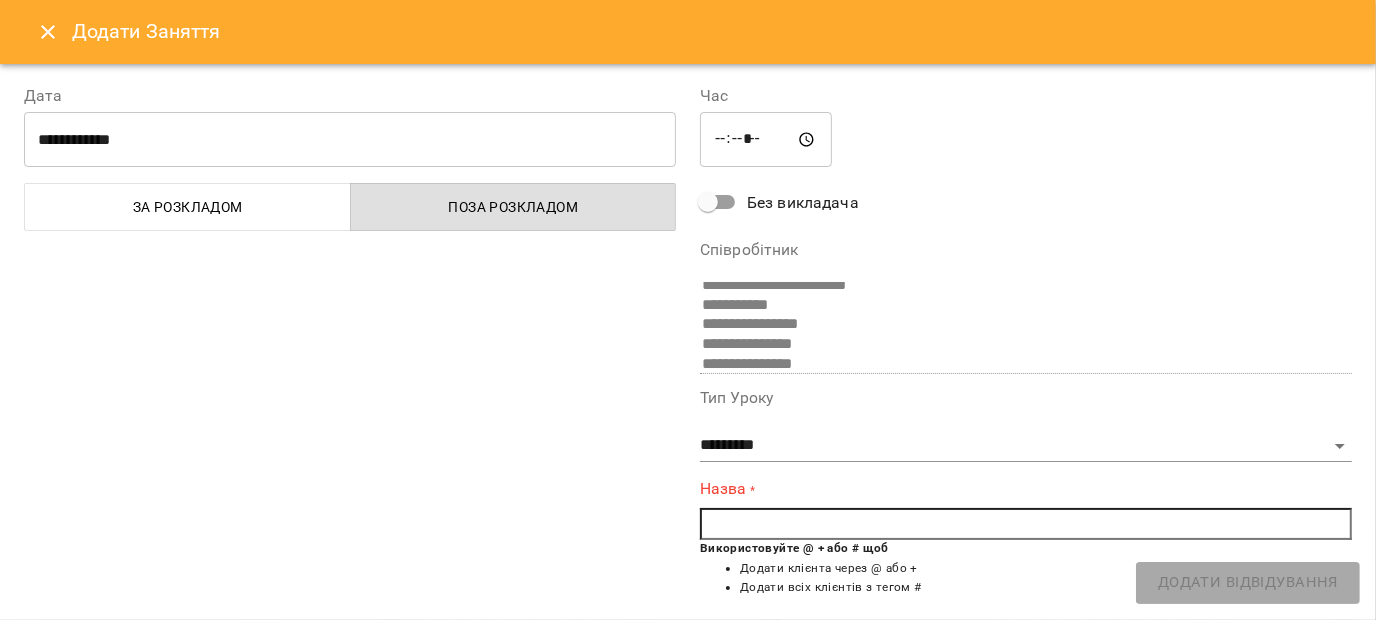click on "*****" at bounding box center (766, 140) 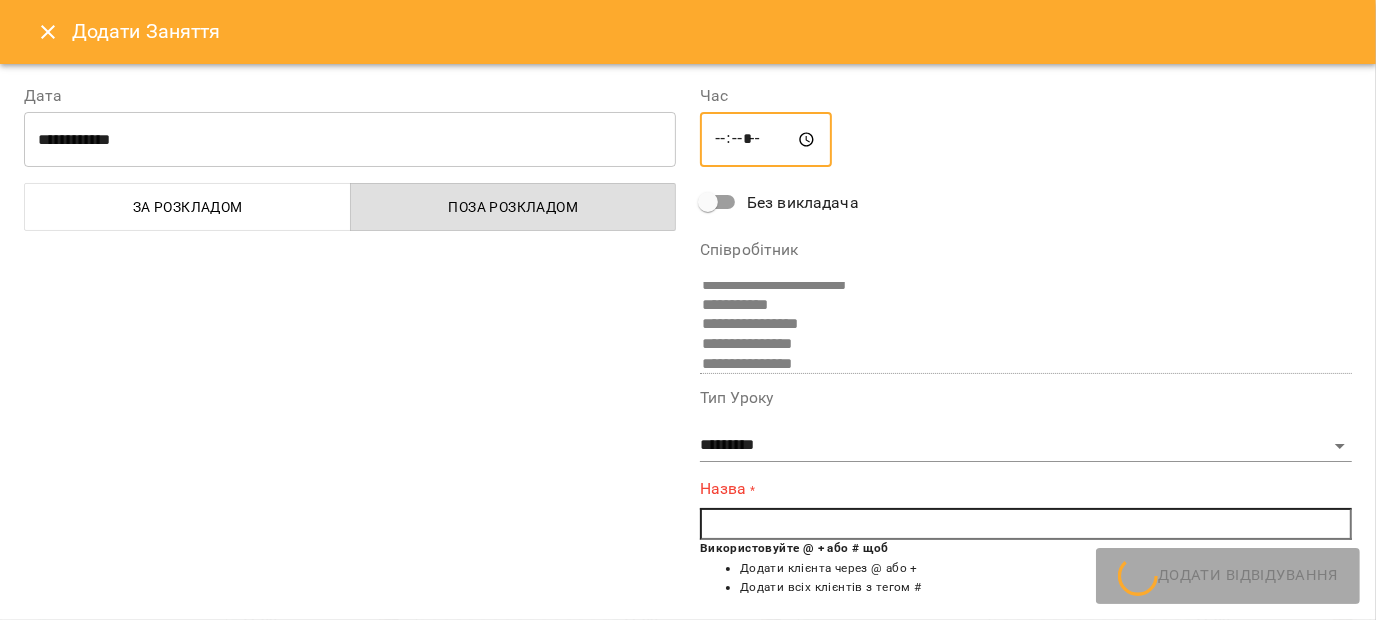 type on "*****" 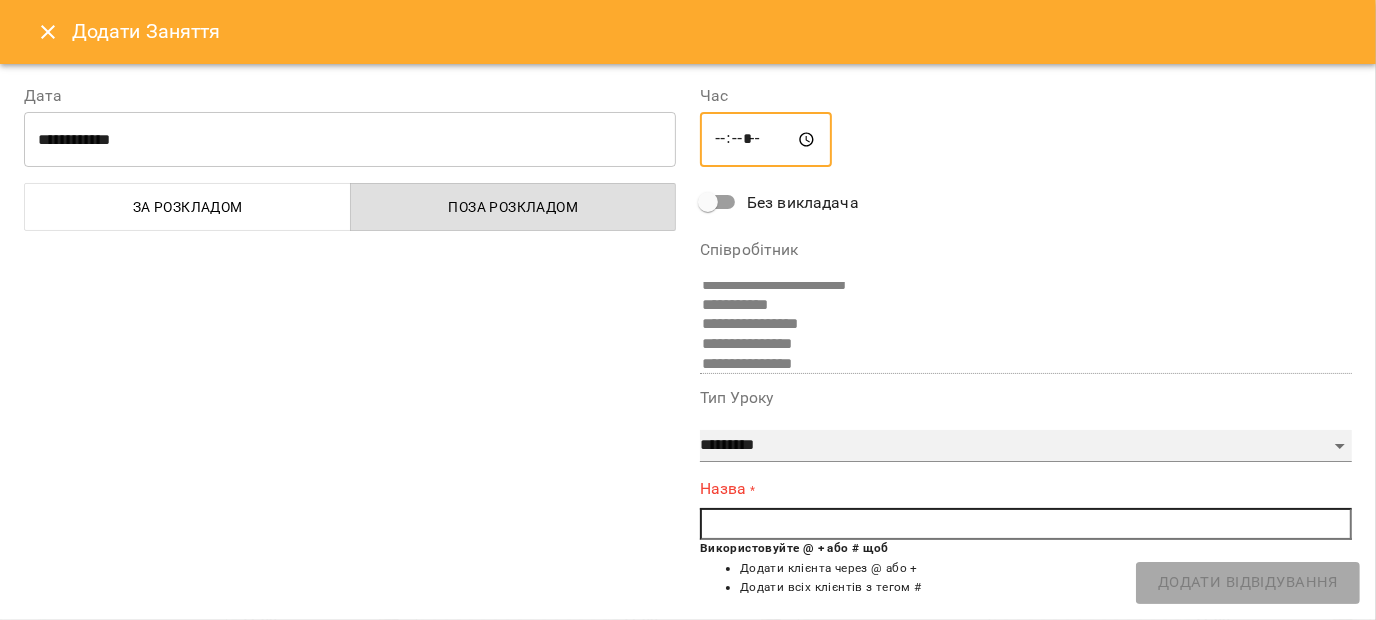 click on "**********" at bounding box center (1026, 446) 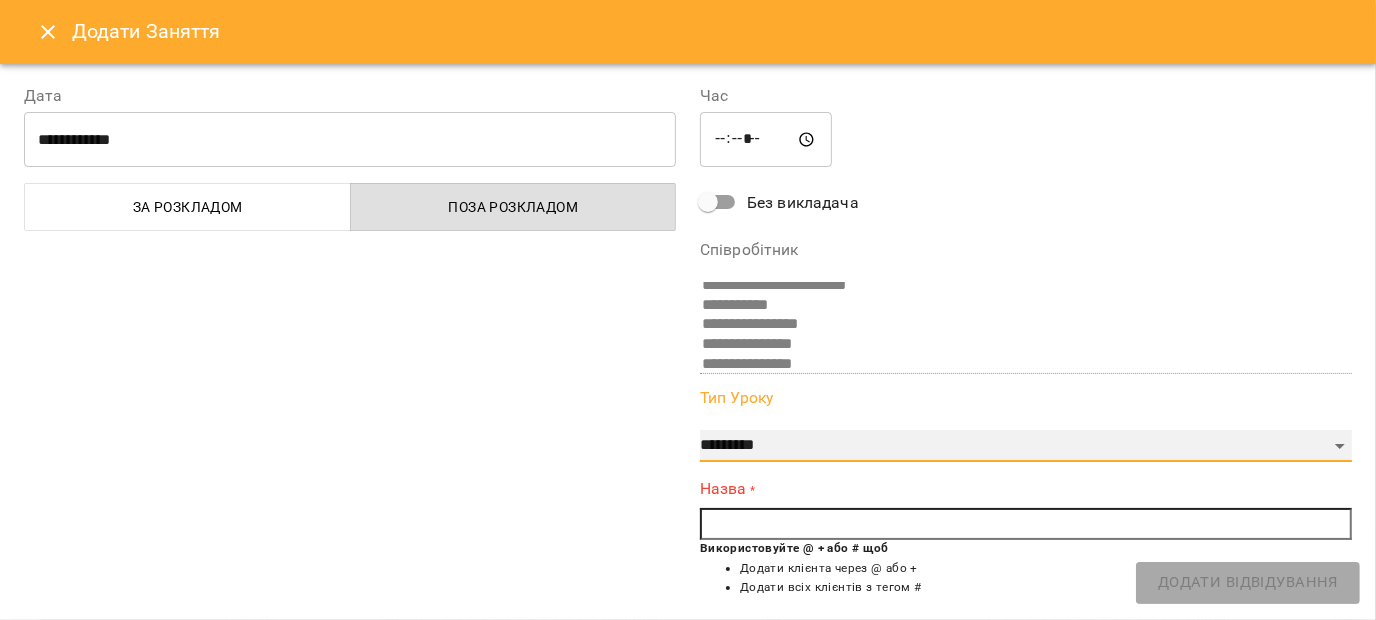 select on "**********" 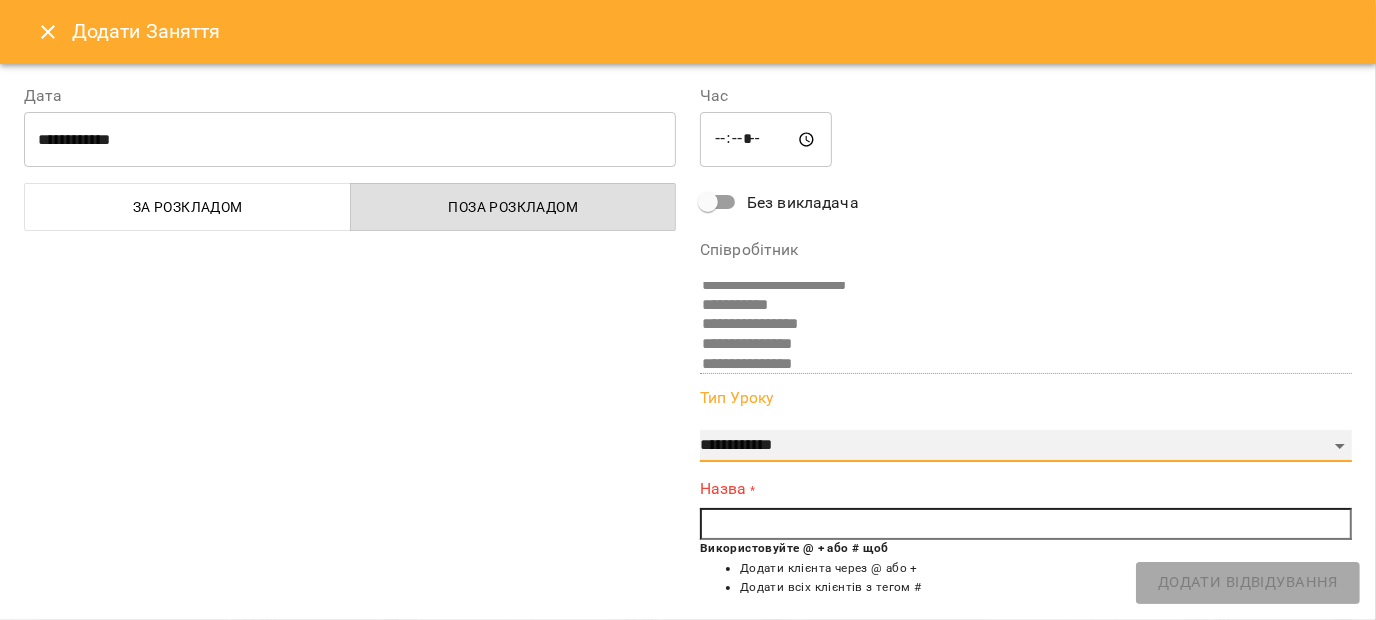 click on "**********" at bounding box center (1026, 446) 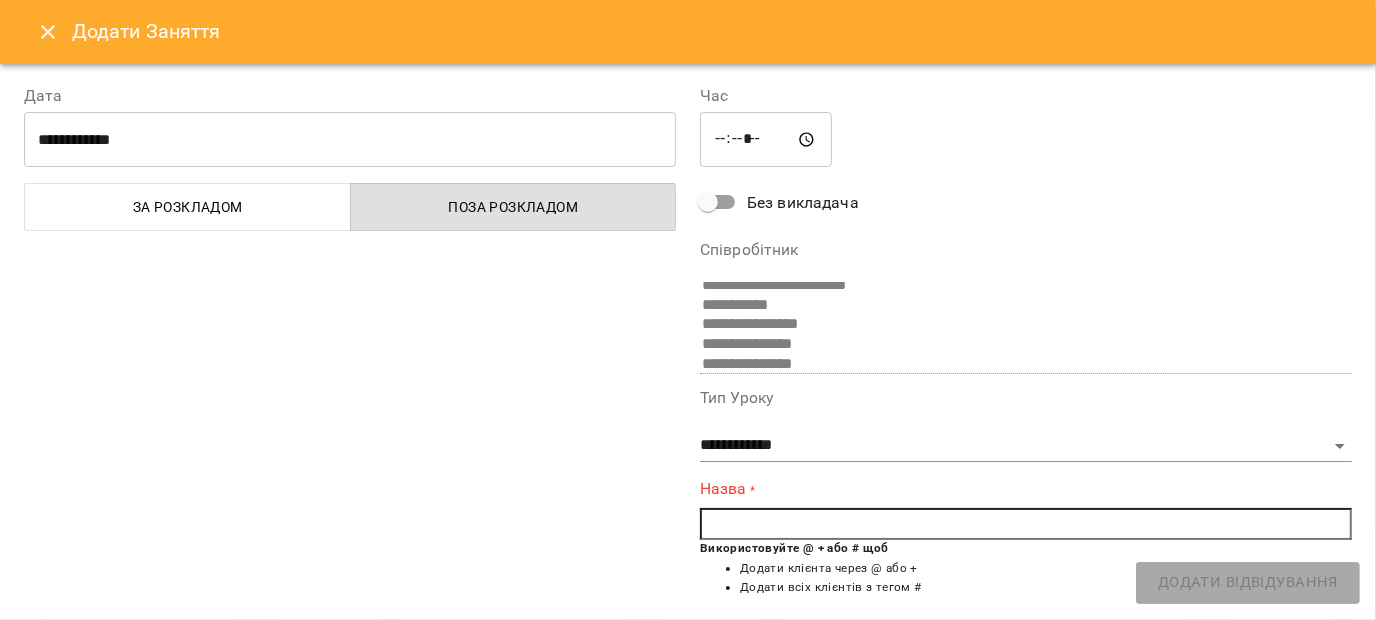 click at bounding box center [1026, 524] 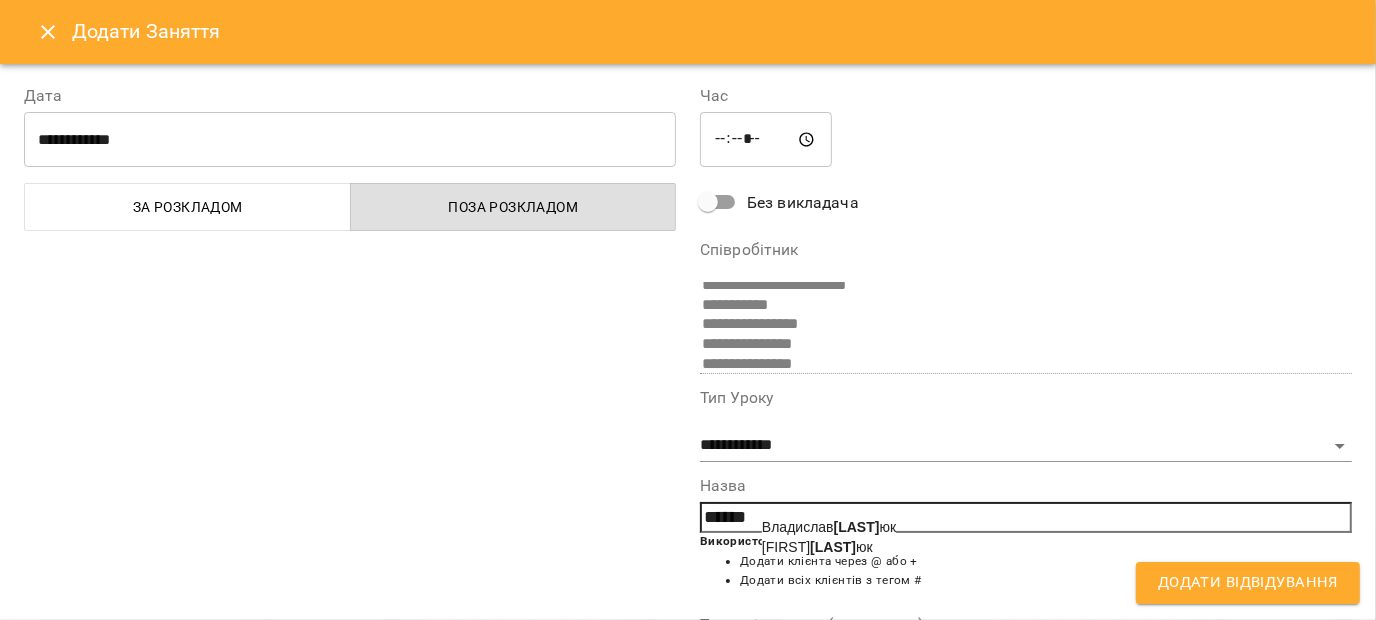 click on "Владислав  Корен юк" at bounding box center (829, 527) 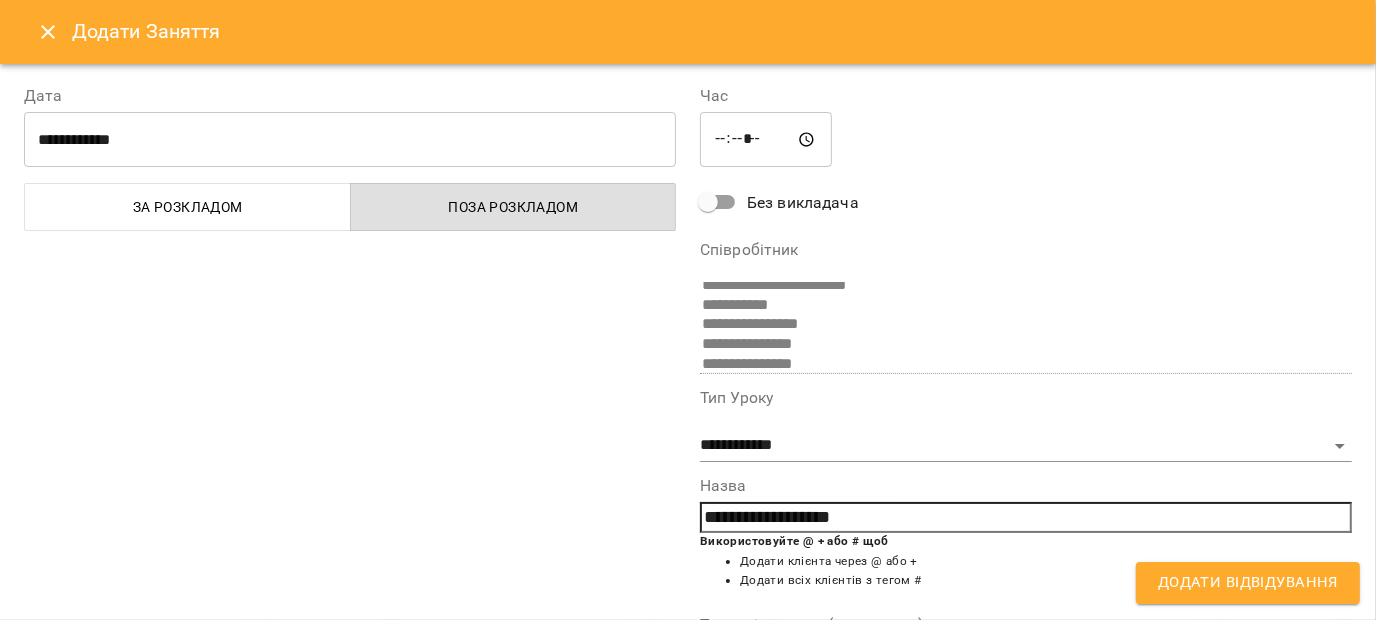 click on "Додати Відвідування" at bounding box center [1248, 583] 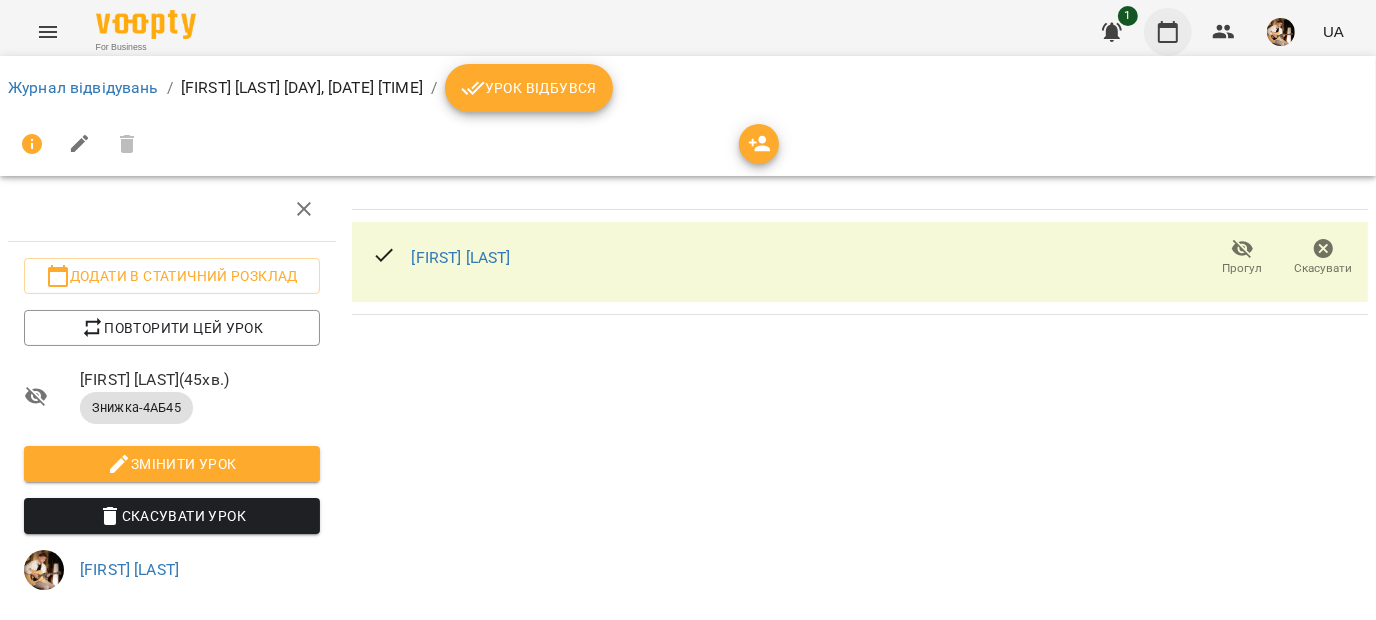 click at bounding box center (1168, 32) 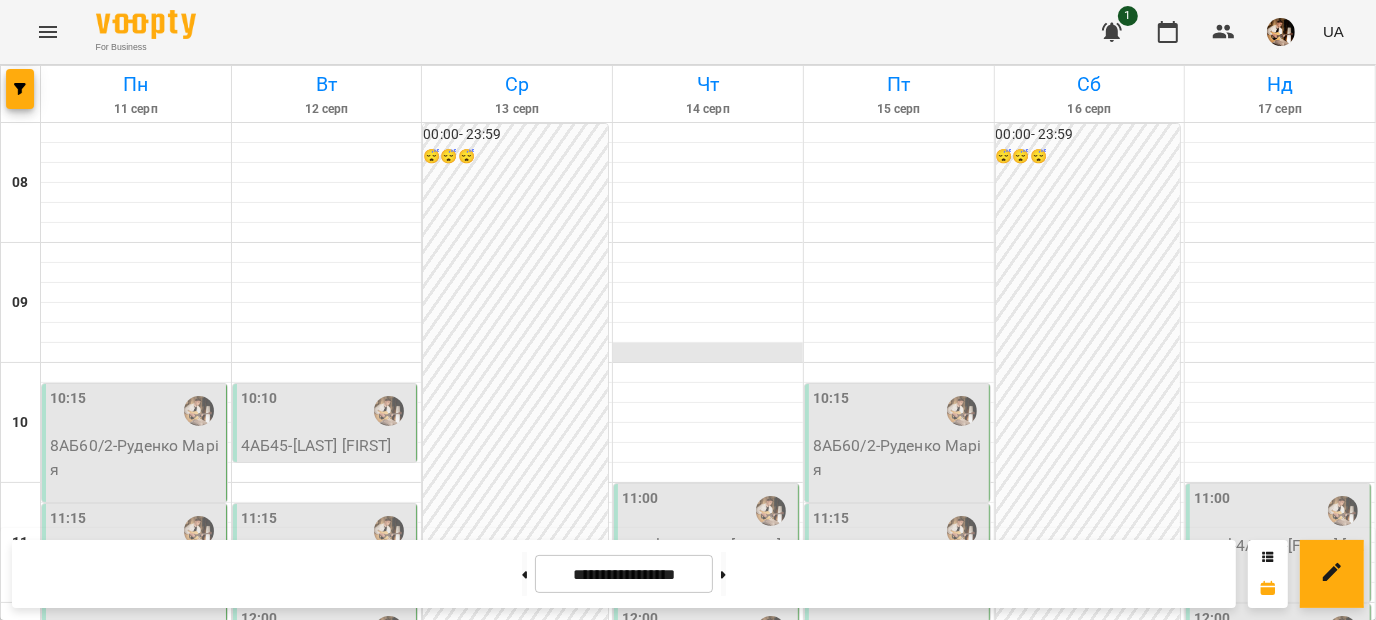 scroll, scrollTop: 416, scrollLeft: 0, axis: vertical 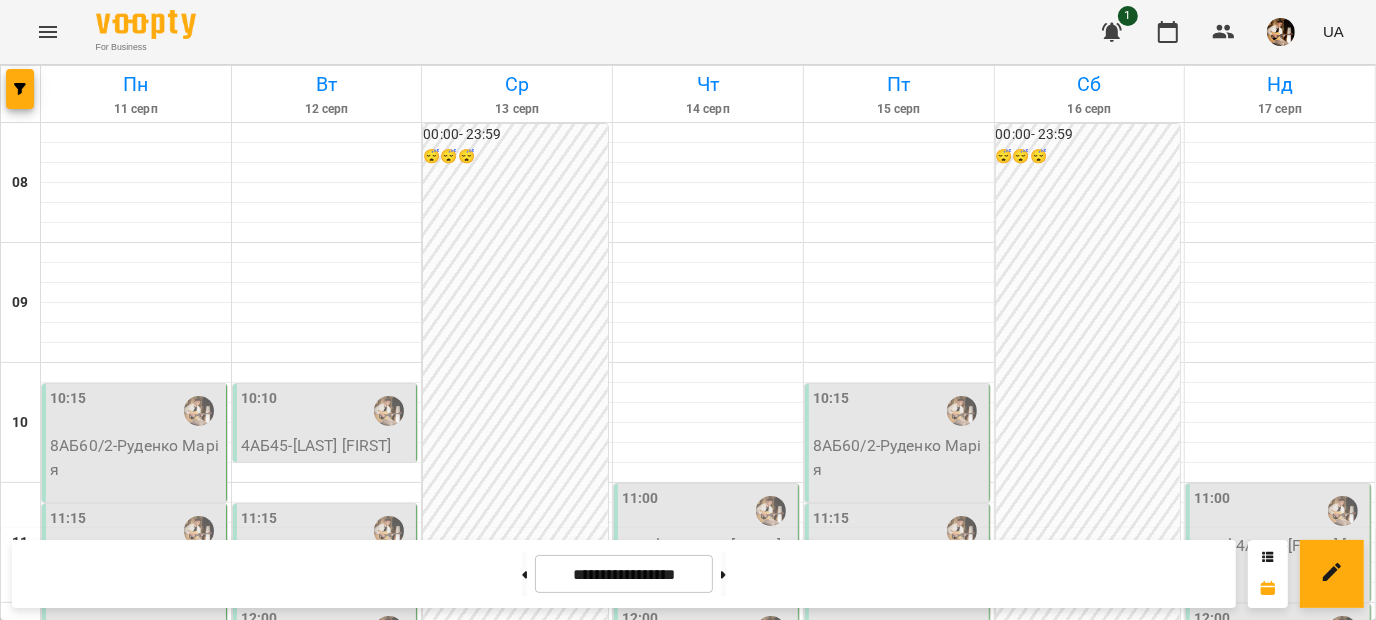 click on "12:45" at bounding box center [708, 711] 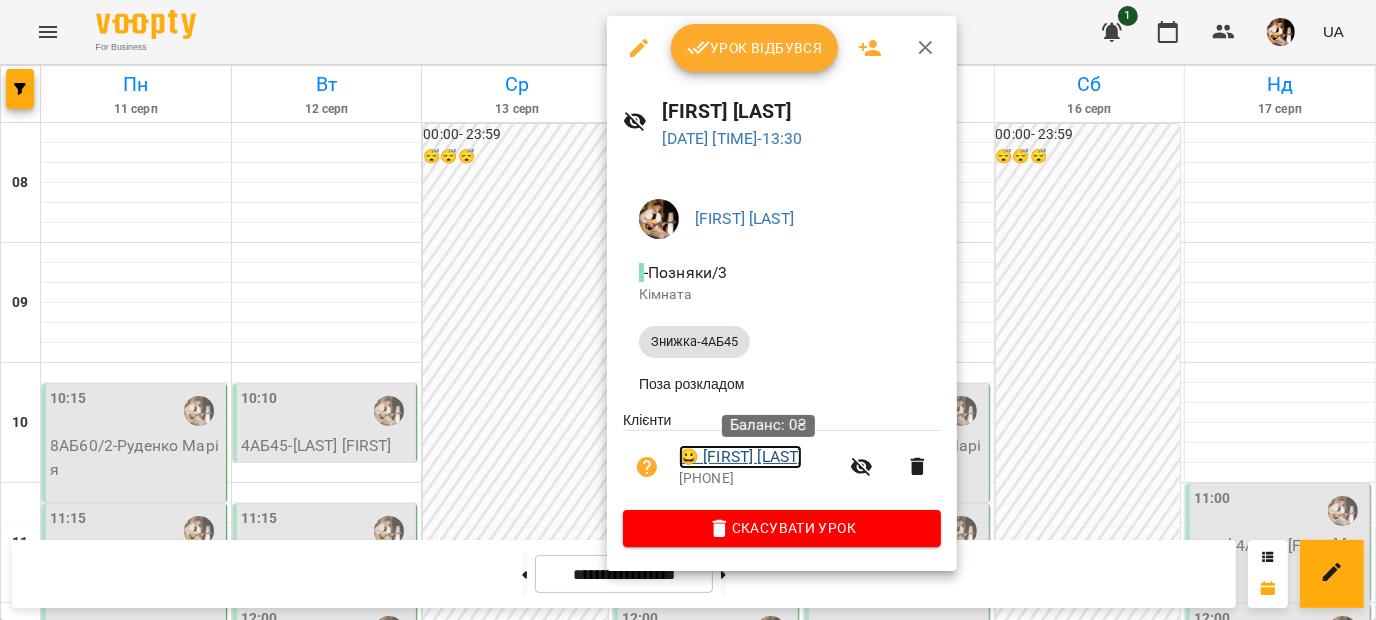 click on "😀   Владислав Коренюк" at bounding box center (740, 457) 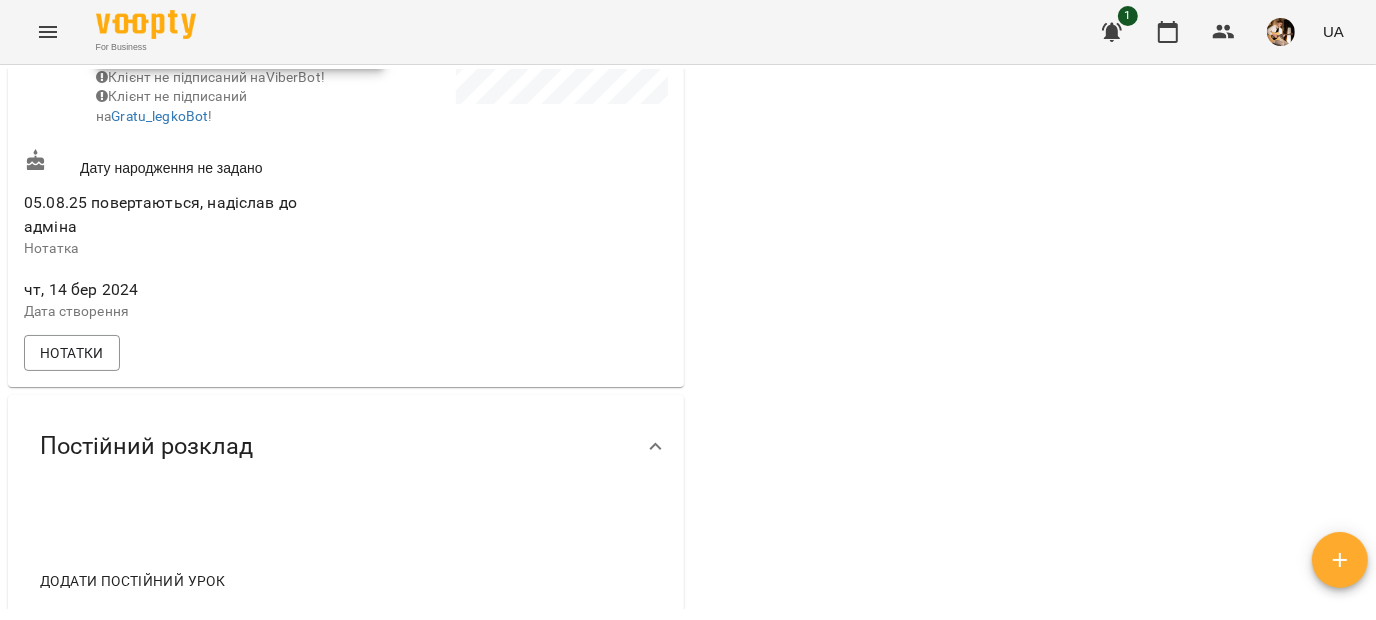scroll, scrollTop: 775, scrollLeft: 0, axis: vertical 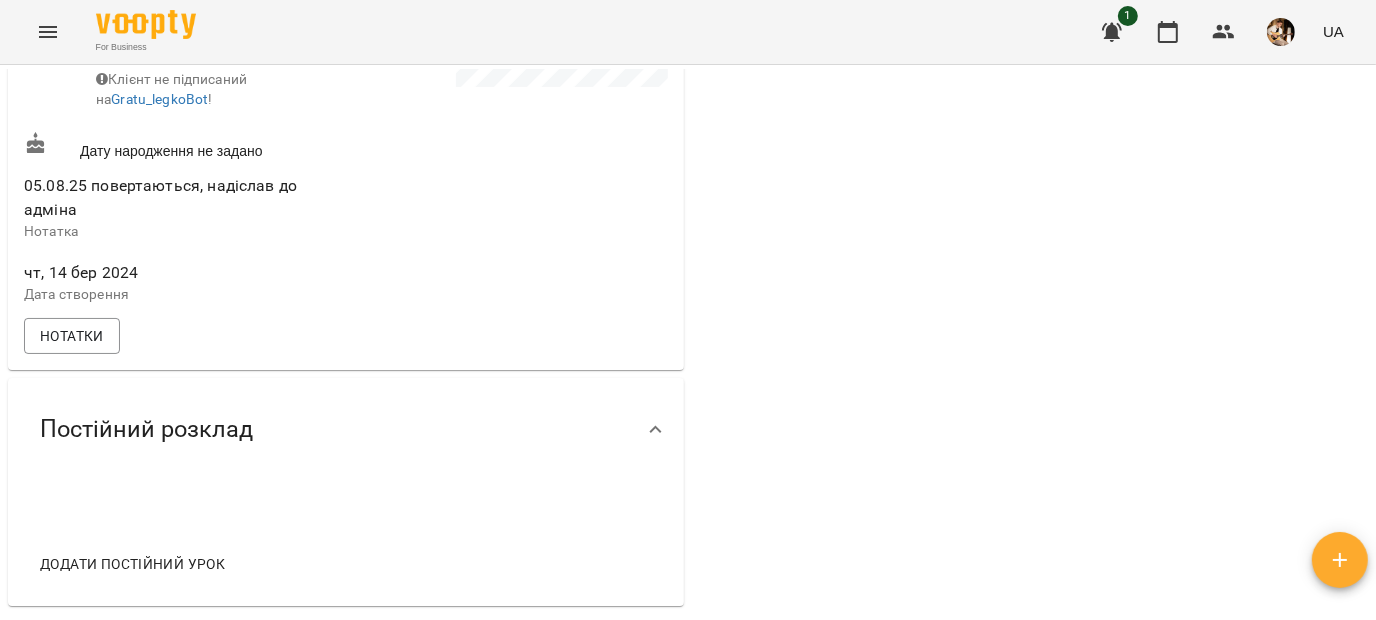 click on "Постійний розклад" at bounding box center [146, 429] 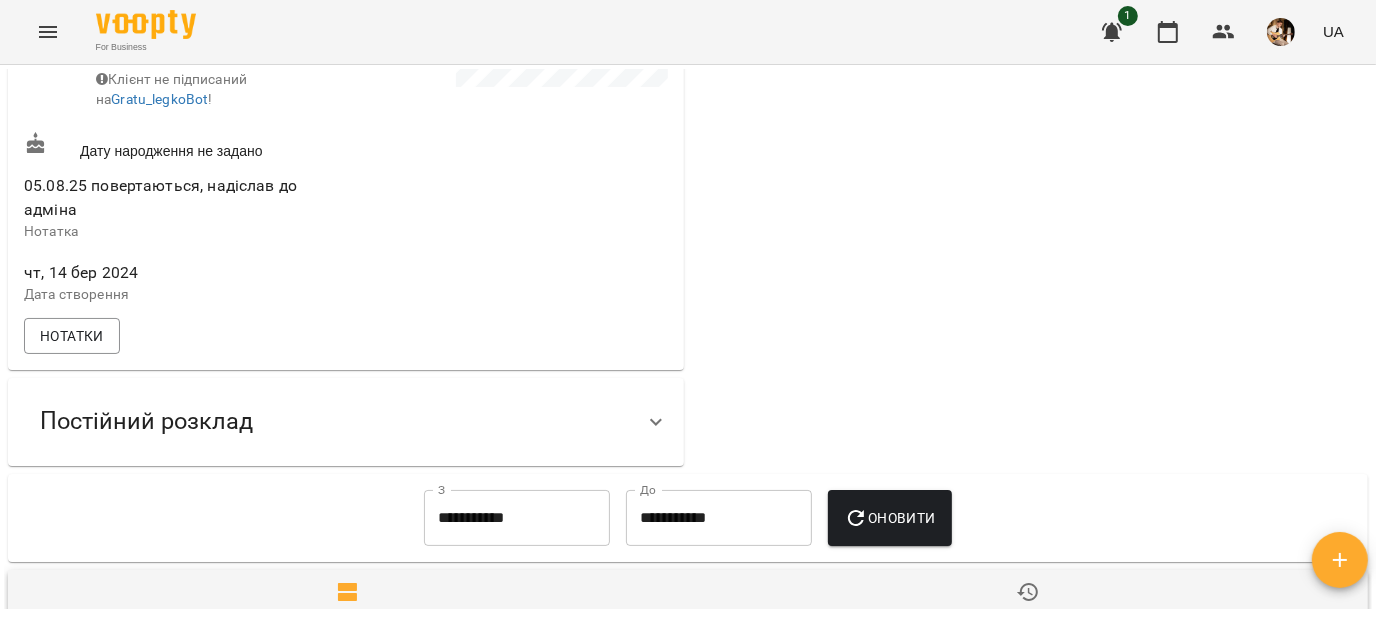 click on "Постійний розклад" at bounding box center [146, 421] 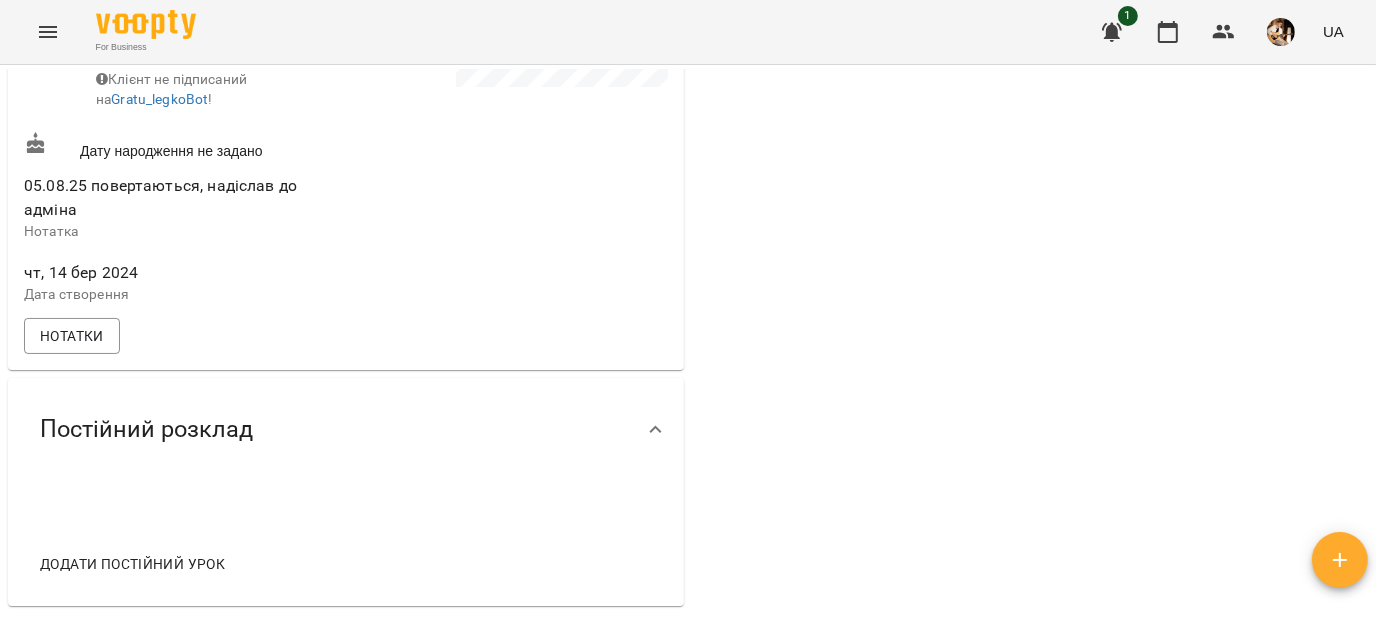 scroll, scrollTop: 993, scrollLeft: 0, axis: vertical 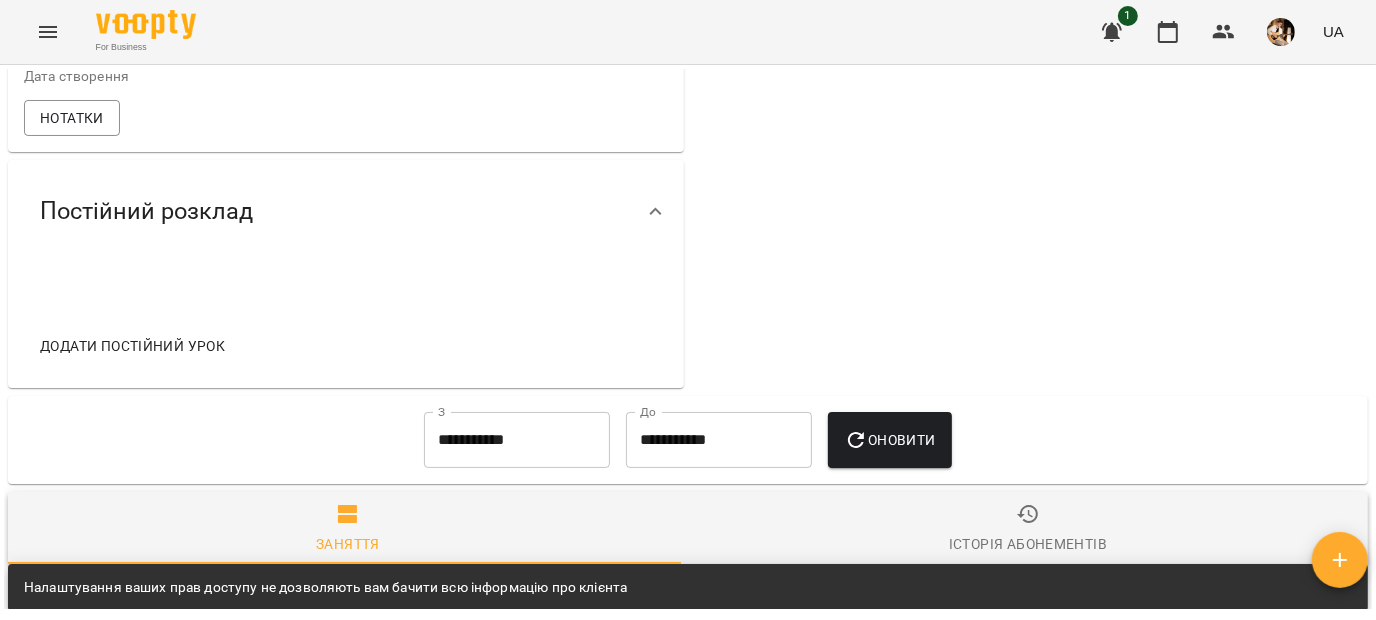 click on "Додати постійний урок" at bounding box center [132, 346] 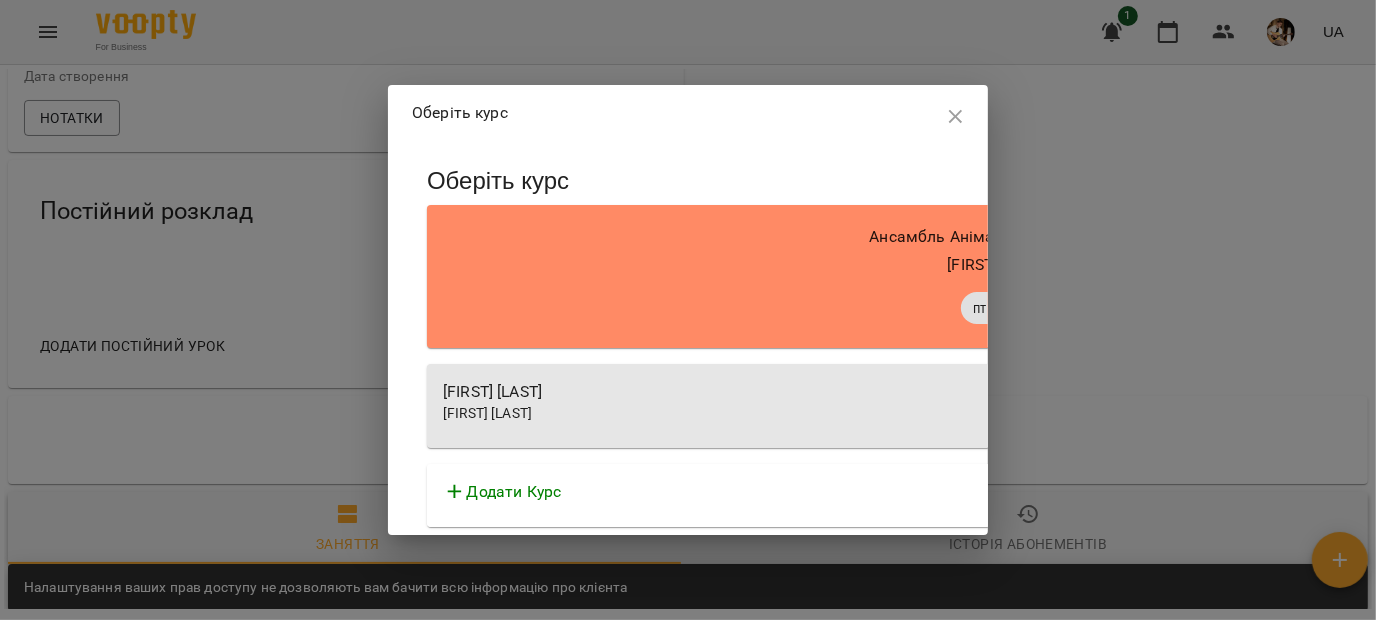 click on "[FIRST] [PATRONYMIC]" at bounding box center (487, 413) 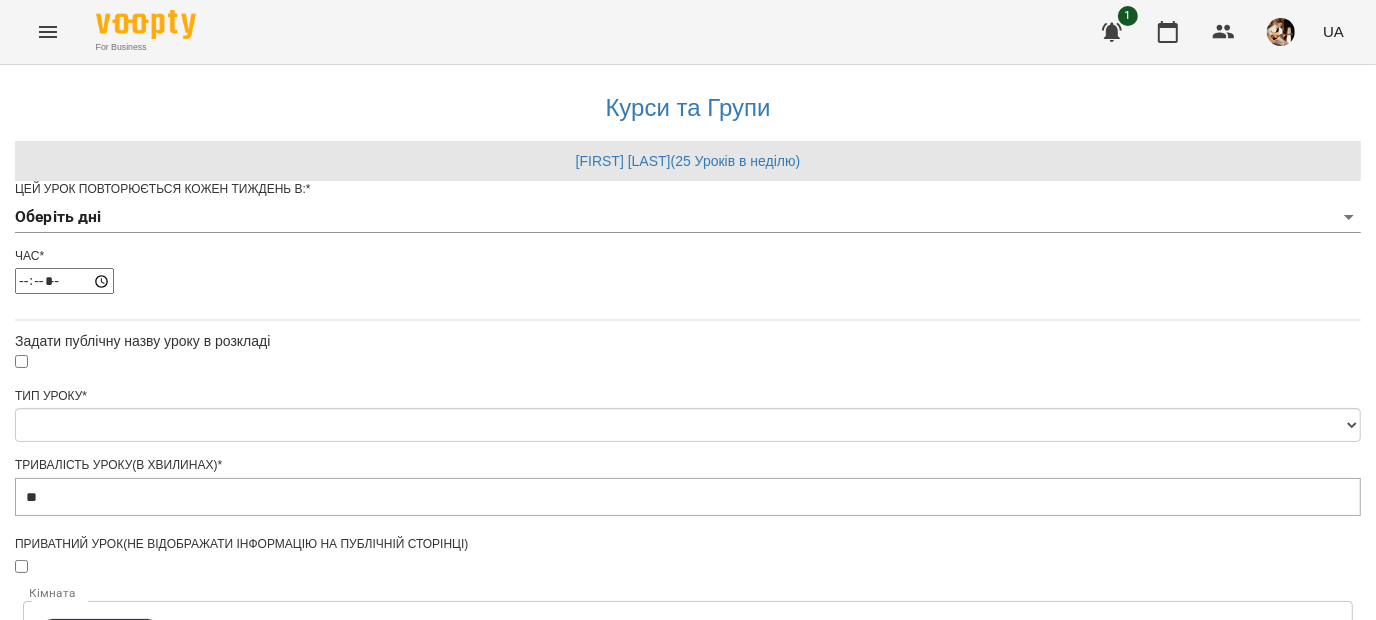 click on "**********" at bounding box center (688, 615) 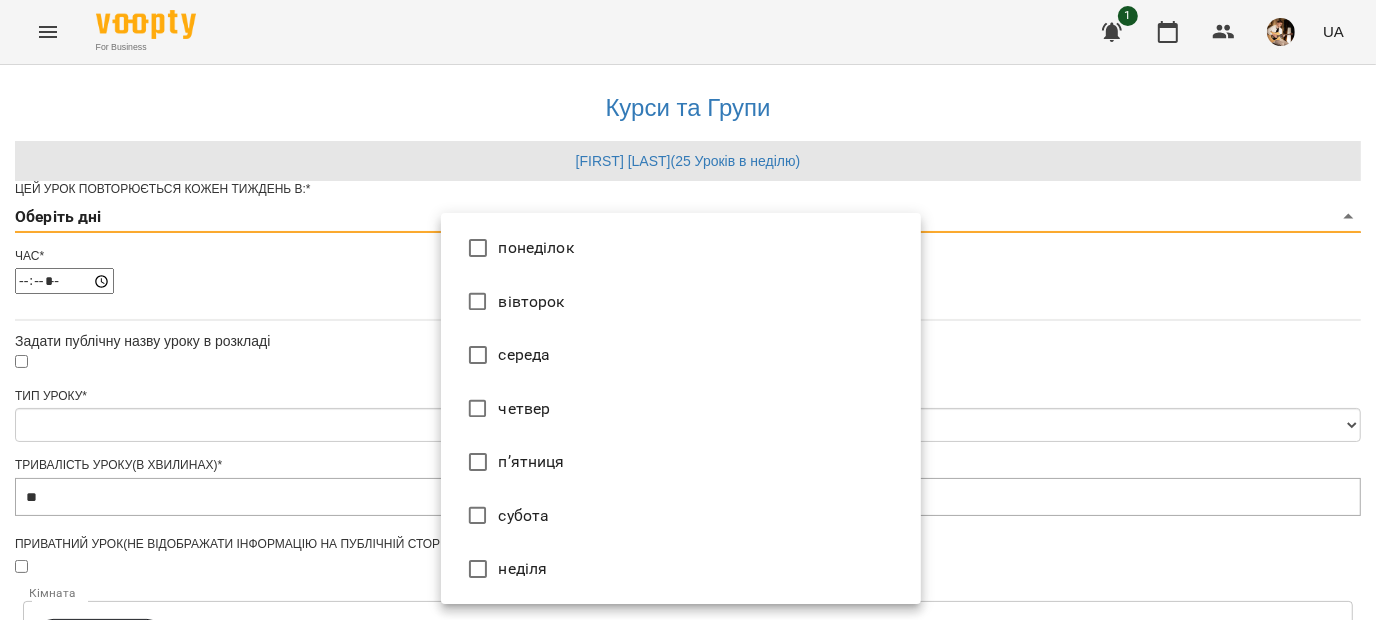 type on "*" 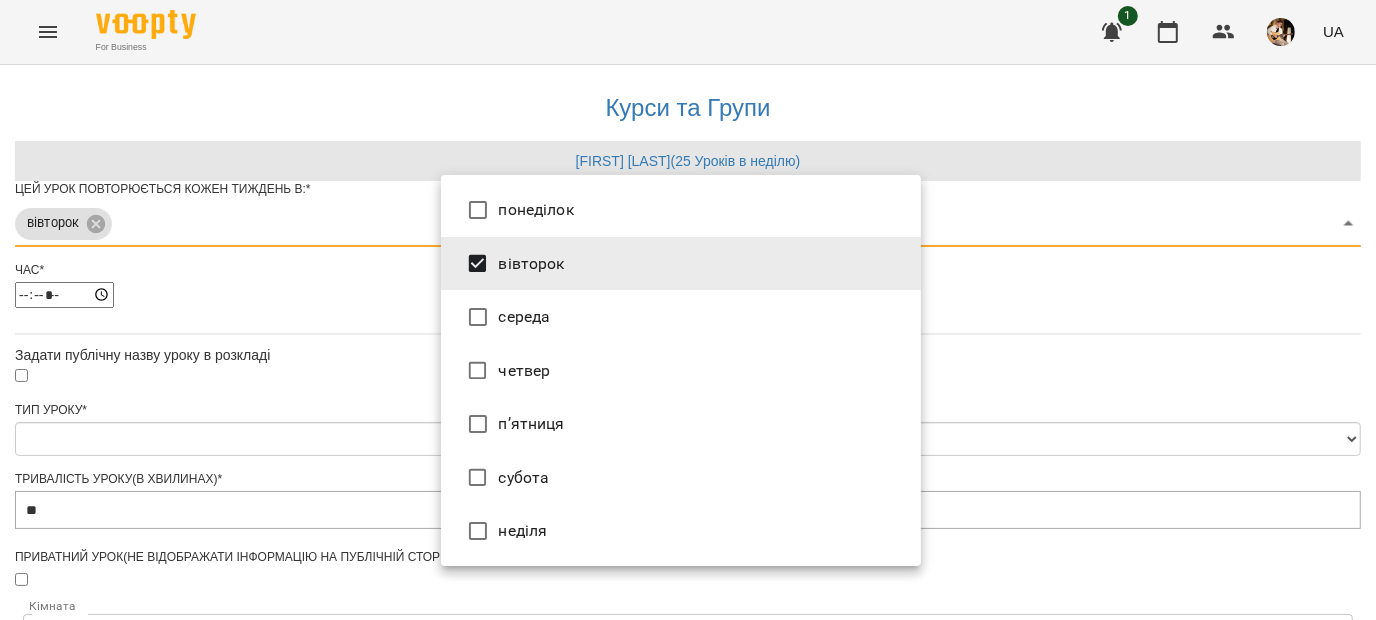 click at bounding box center (688, 310) 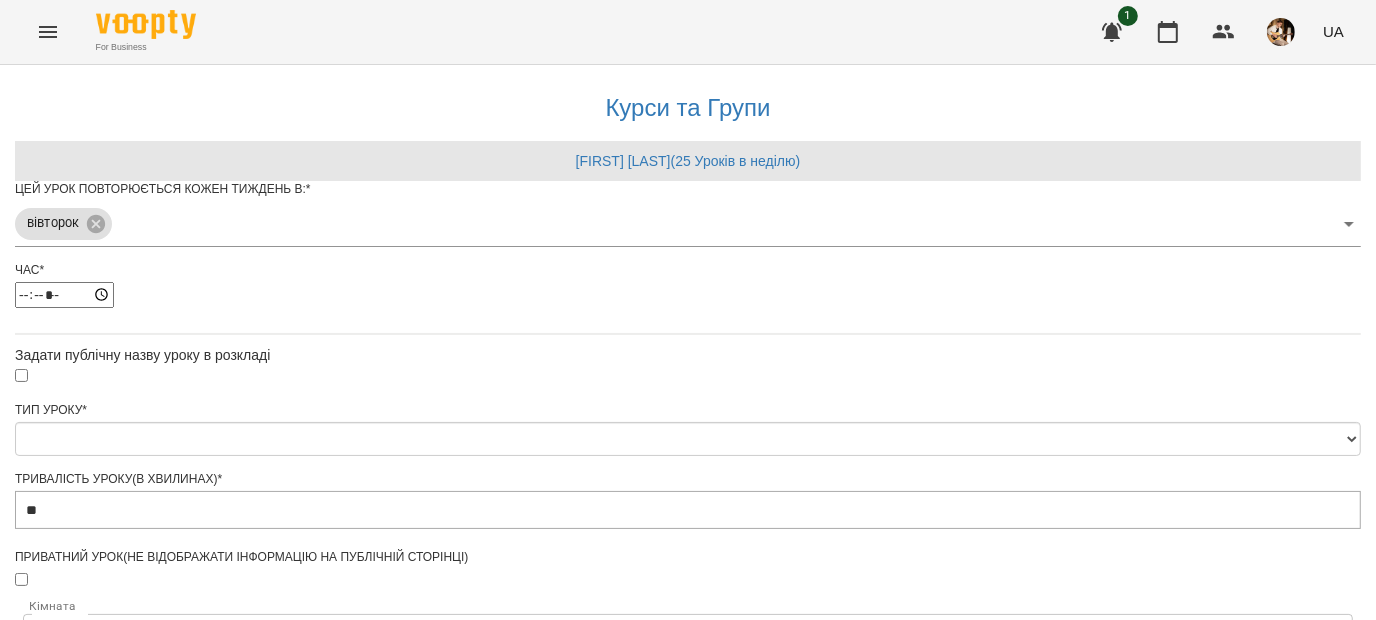 click on "Час * *****" at bounding box center [688, 292] 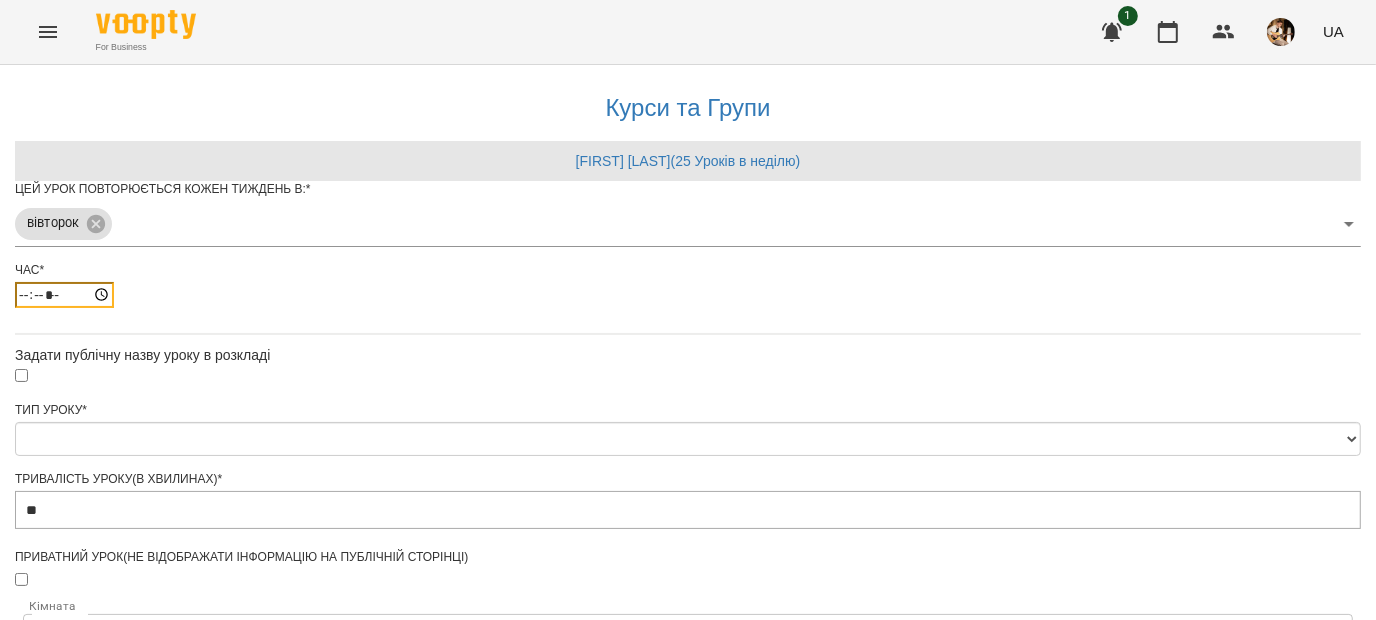 click on "*****" at bounding box center (64, 295) 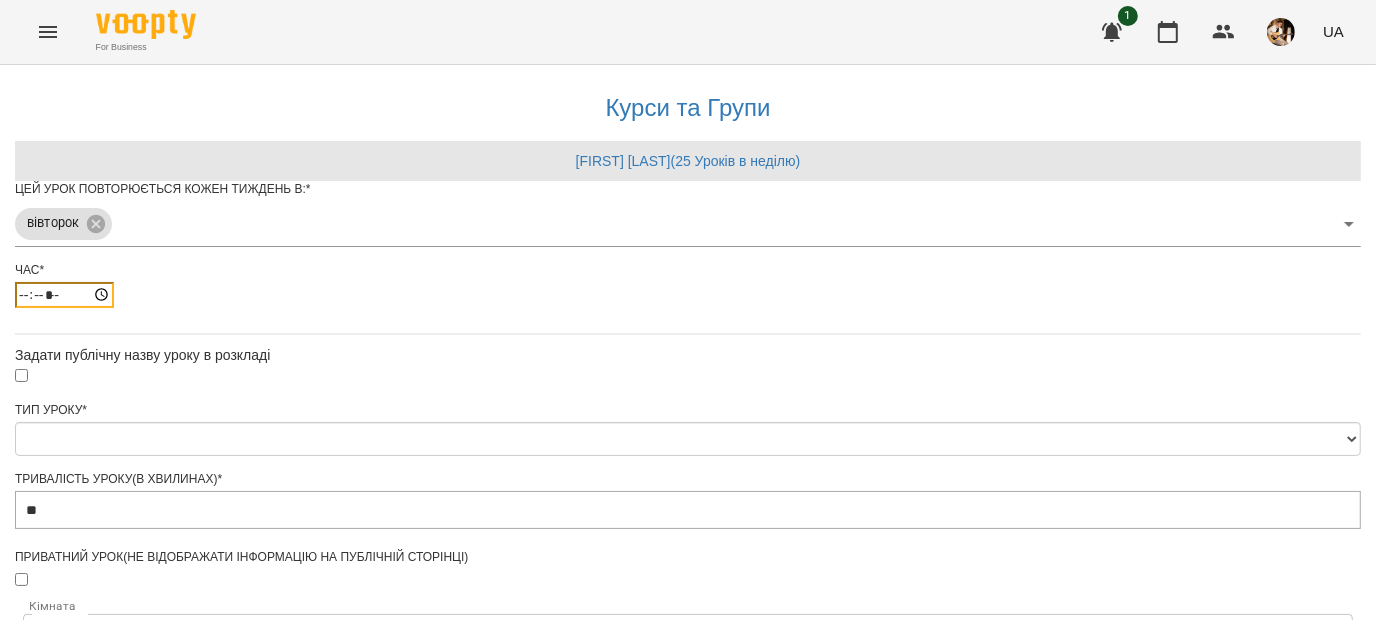 type on "*****" 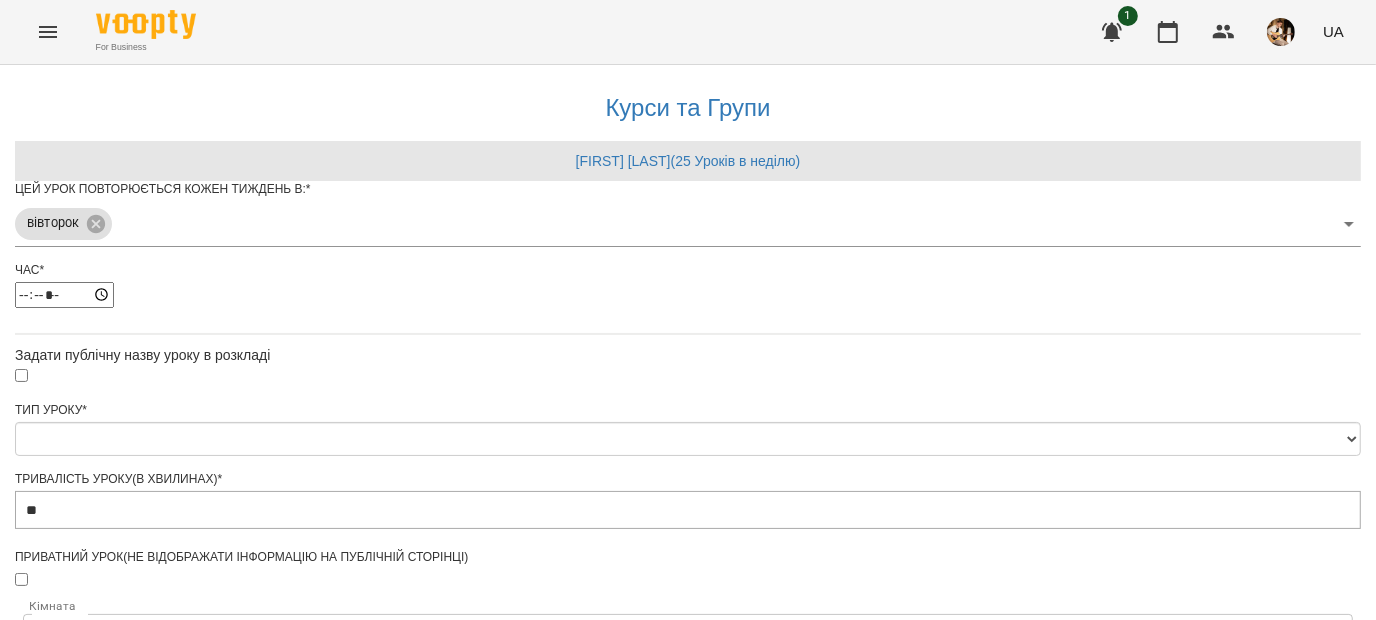 click on "**********" at bounding box center (688, 656) 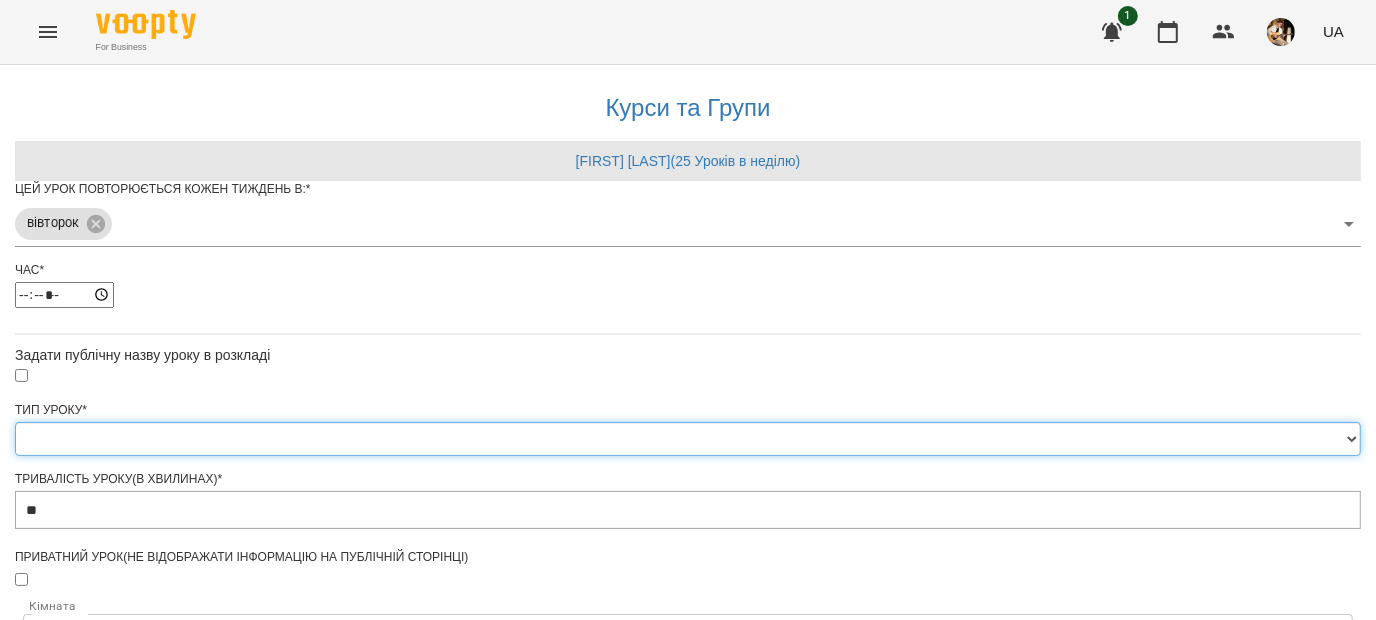 click on "**********" at bounding box center (688, 439) 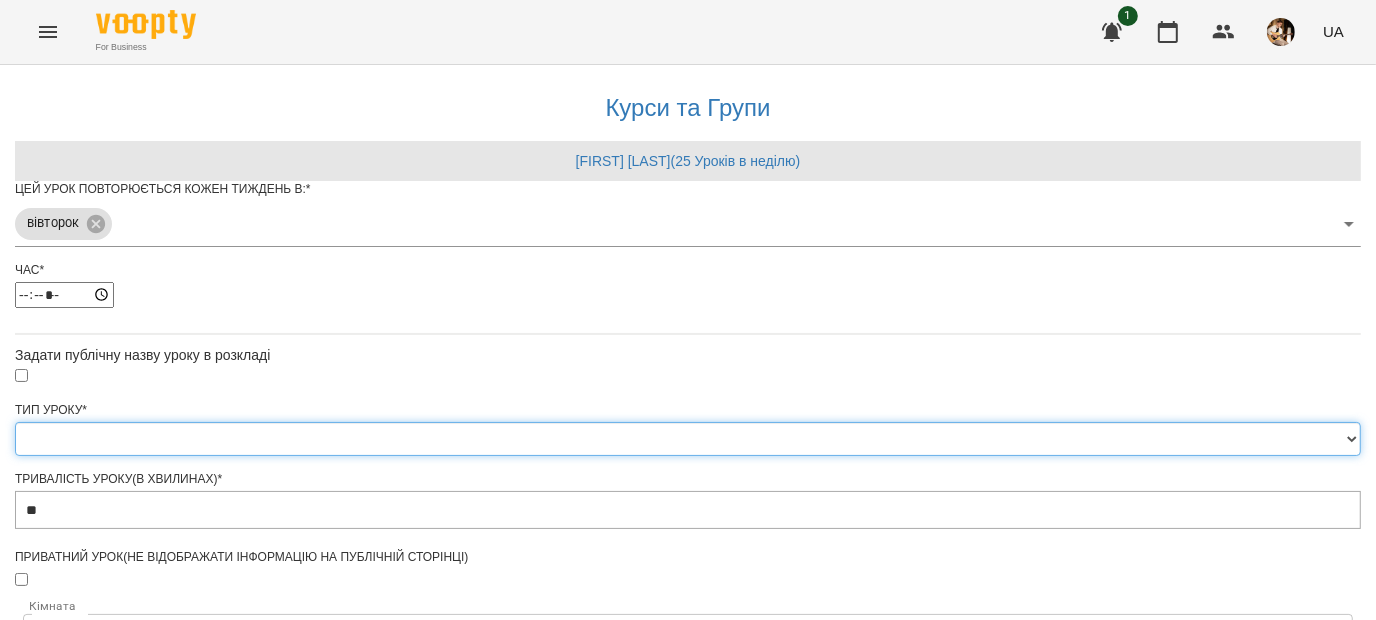 select on "**********" 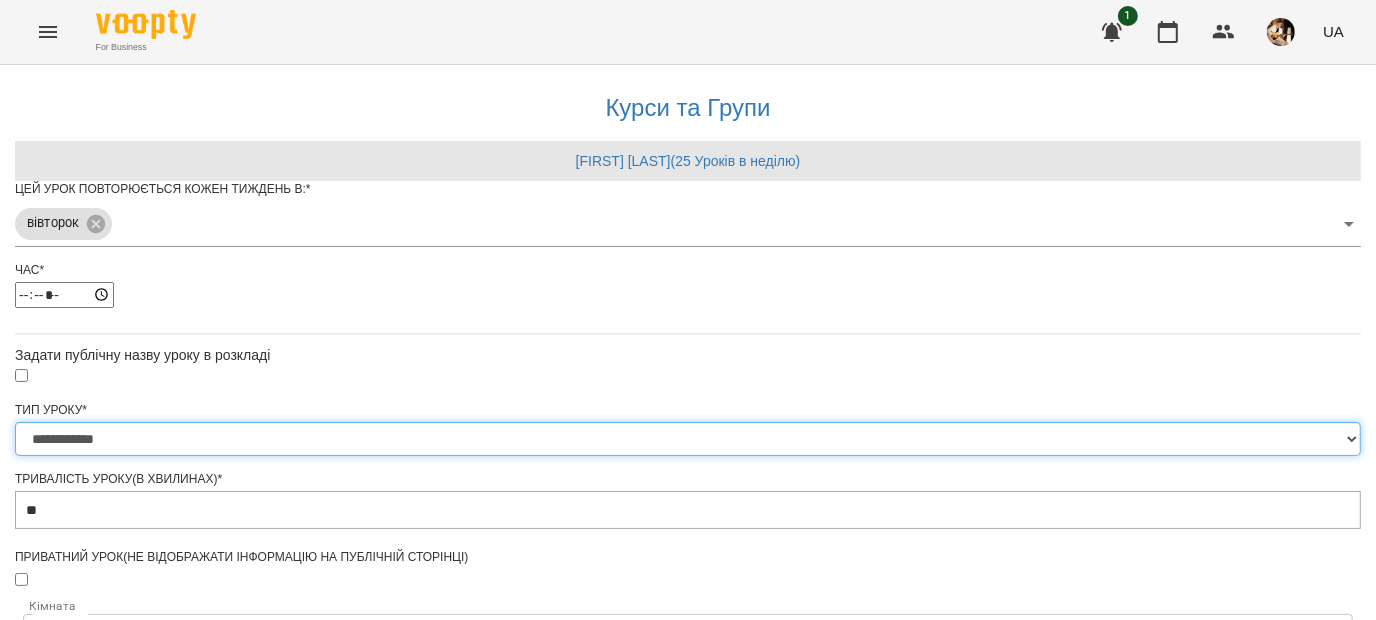 click on "**********" at bounding box center (688, 439) 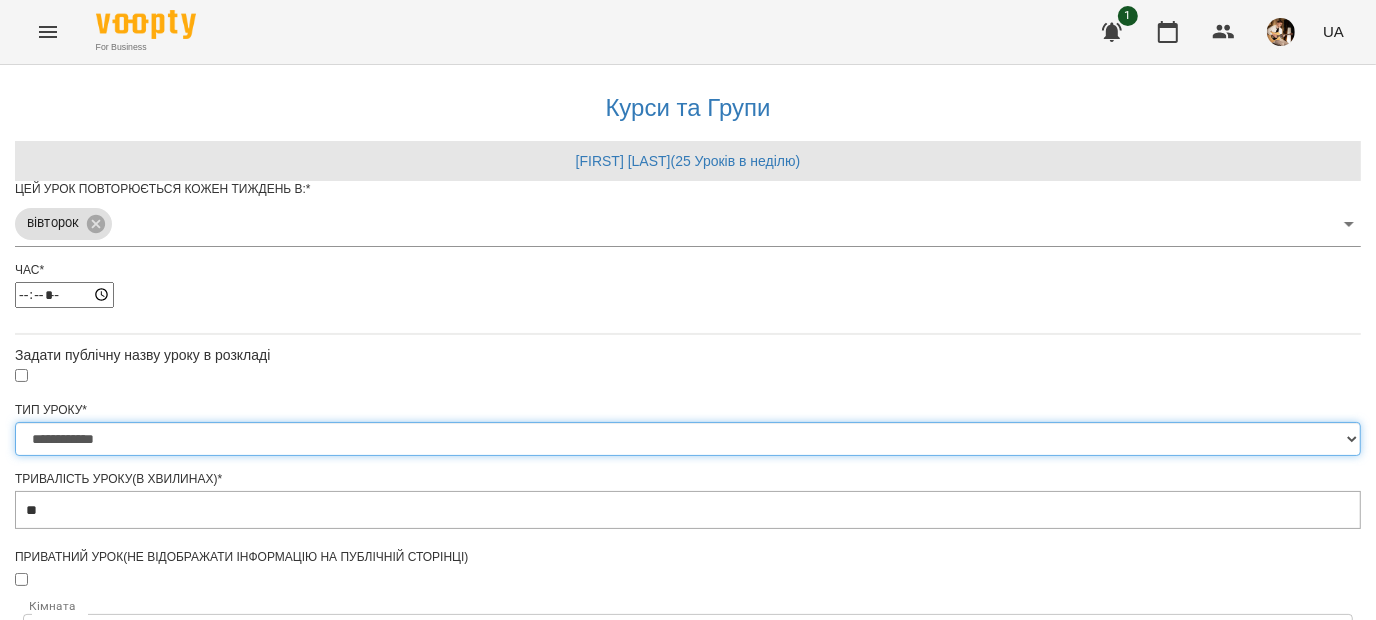 type on "**" 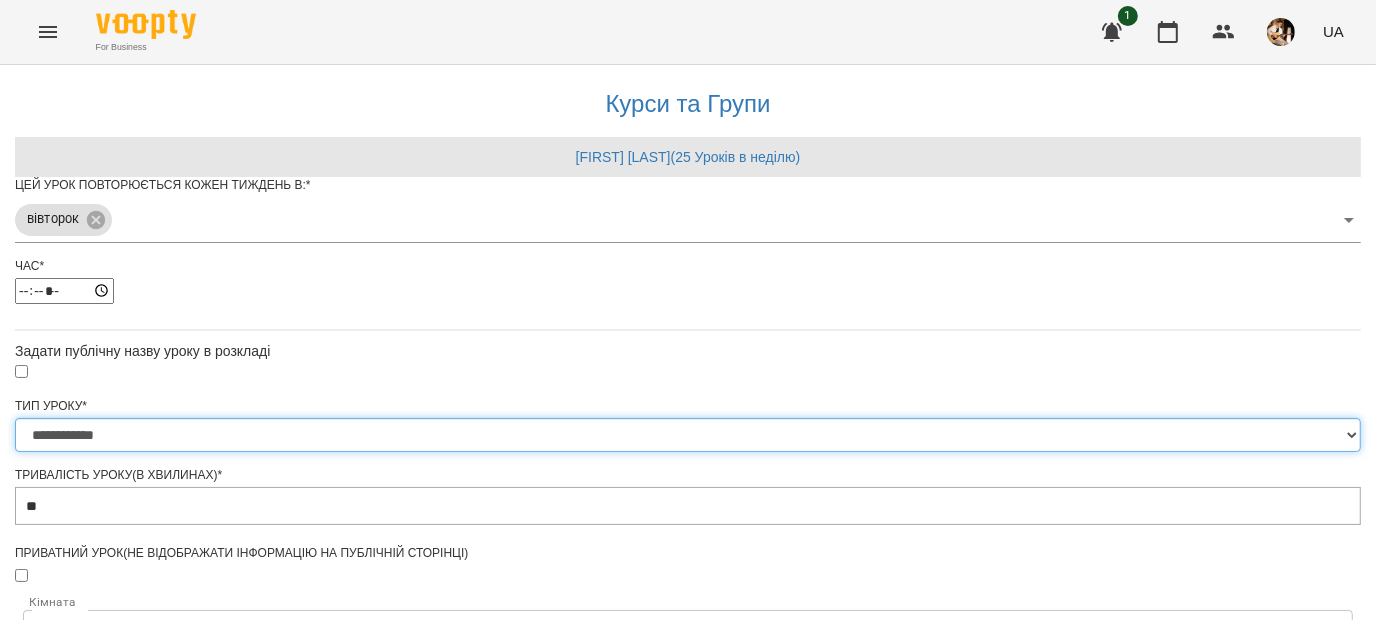 scroll, scrollTop: 764, scrollLeft: 0, axis: vertical 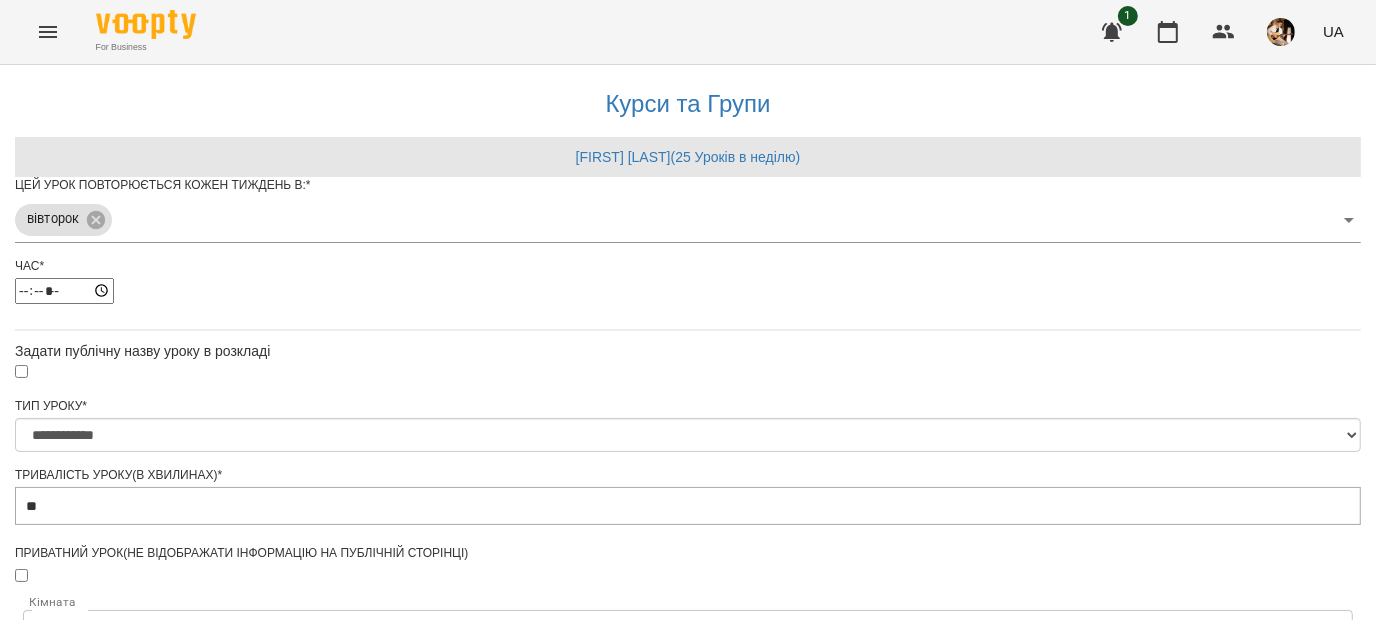 click on "**********" at bounding box center [108, 1166] 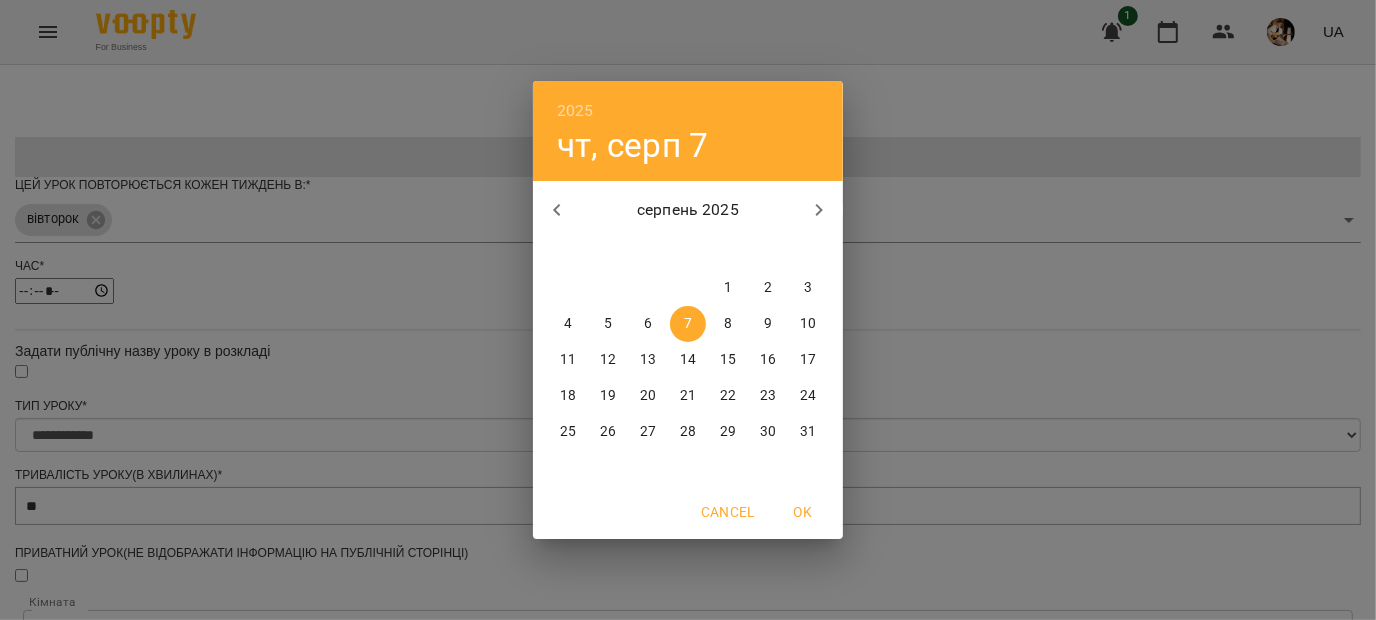 click on "12" at bounding box center (608, 360) 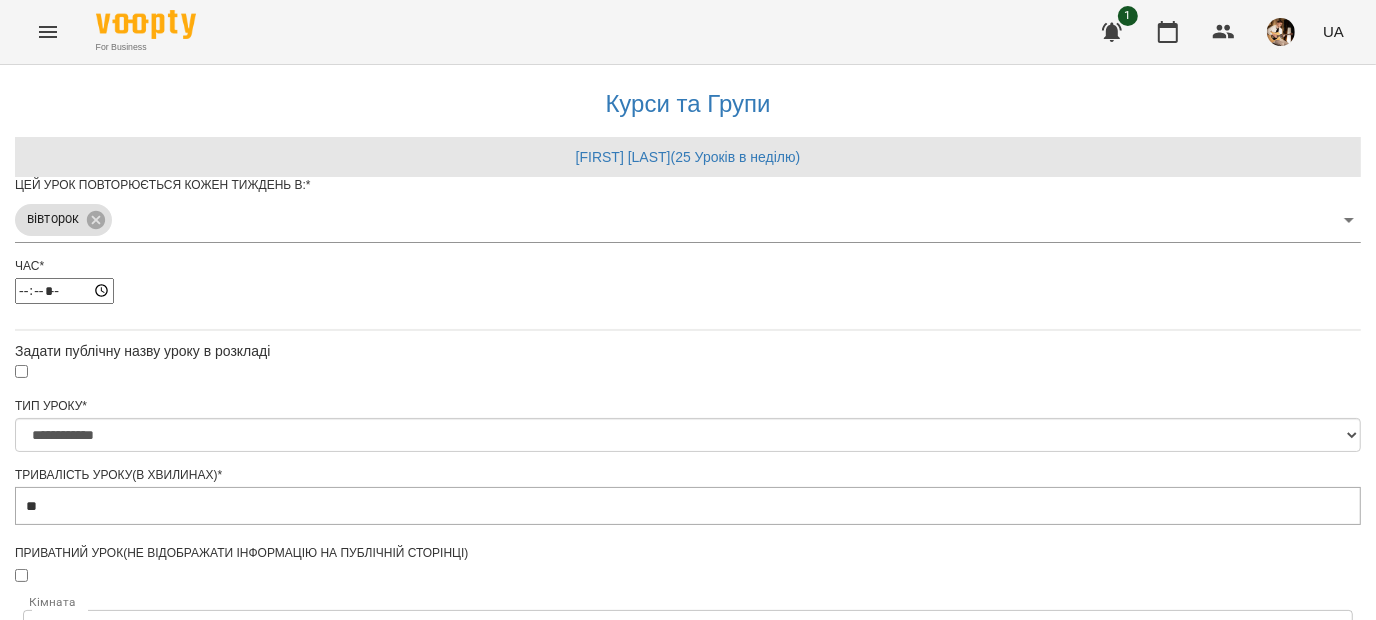 click on "Зберегти" at bounding box center (688, 1268) 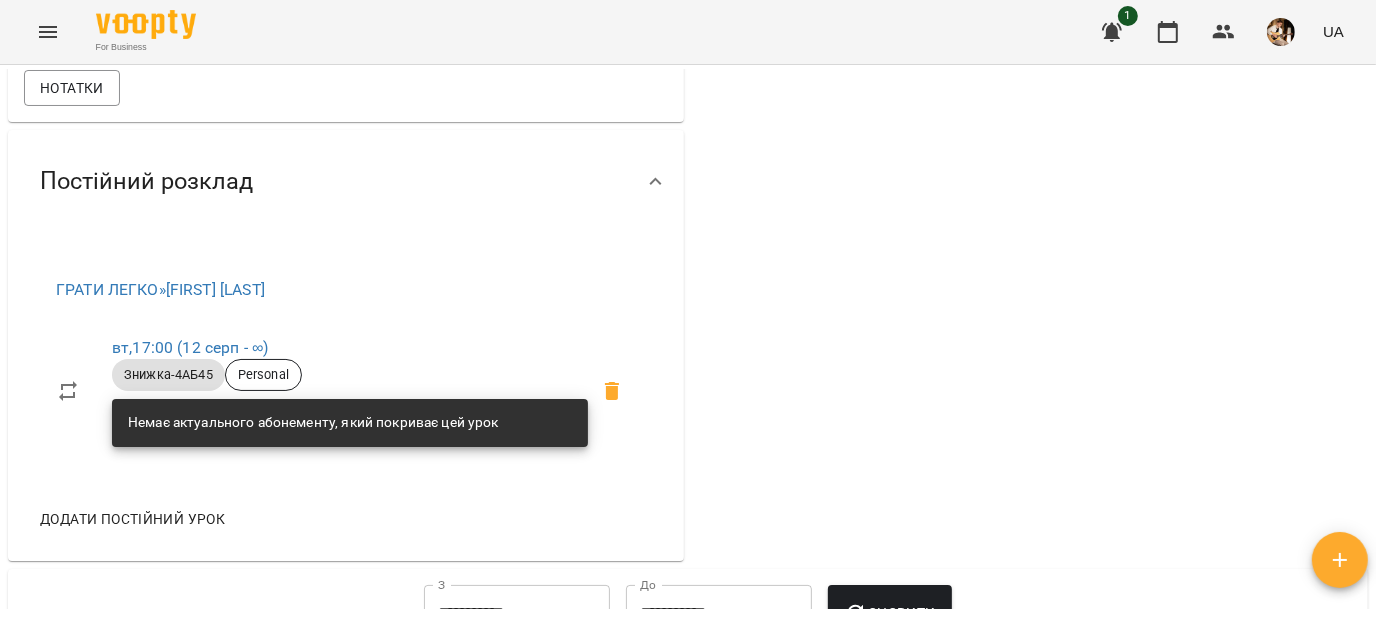 scroll, scrollTop: 1025, scrollLeft: 0, axis: vertical 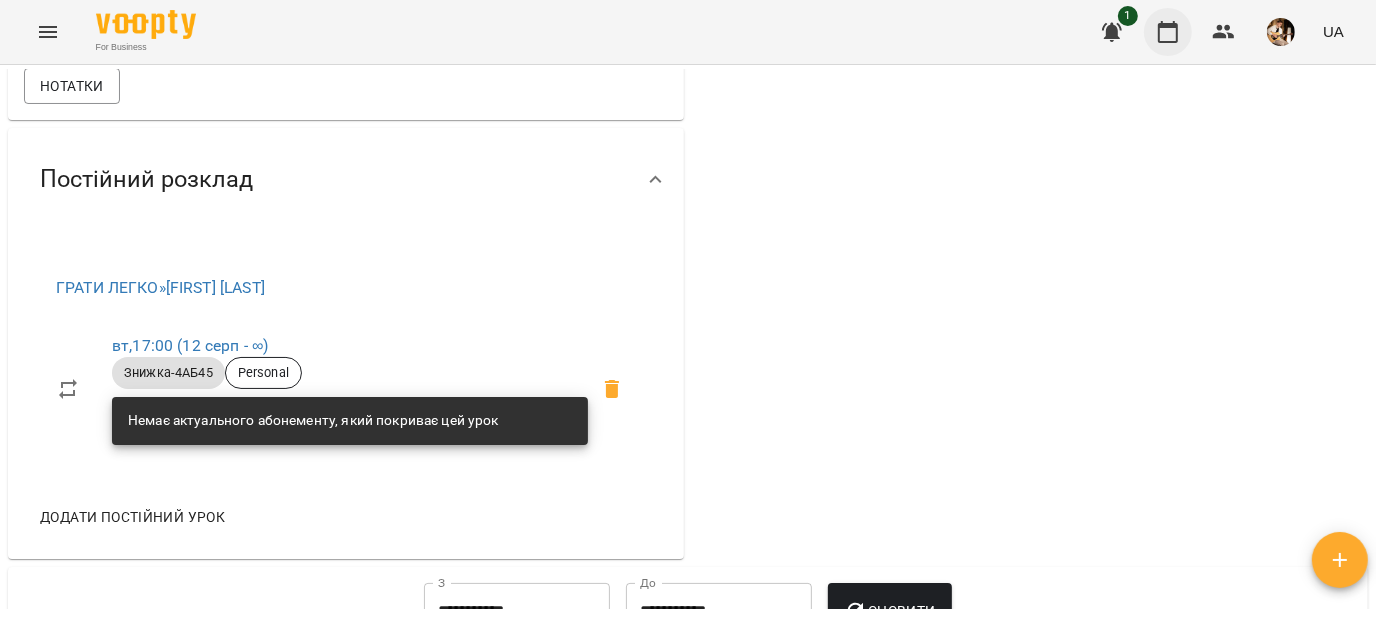 click 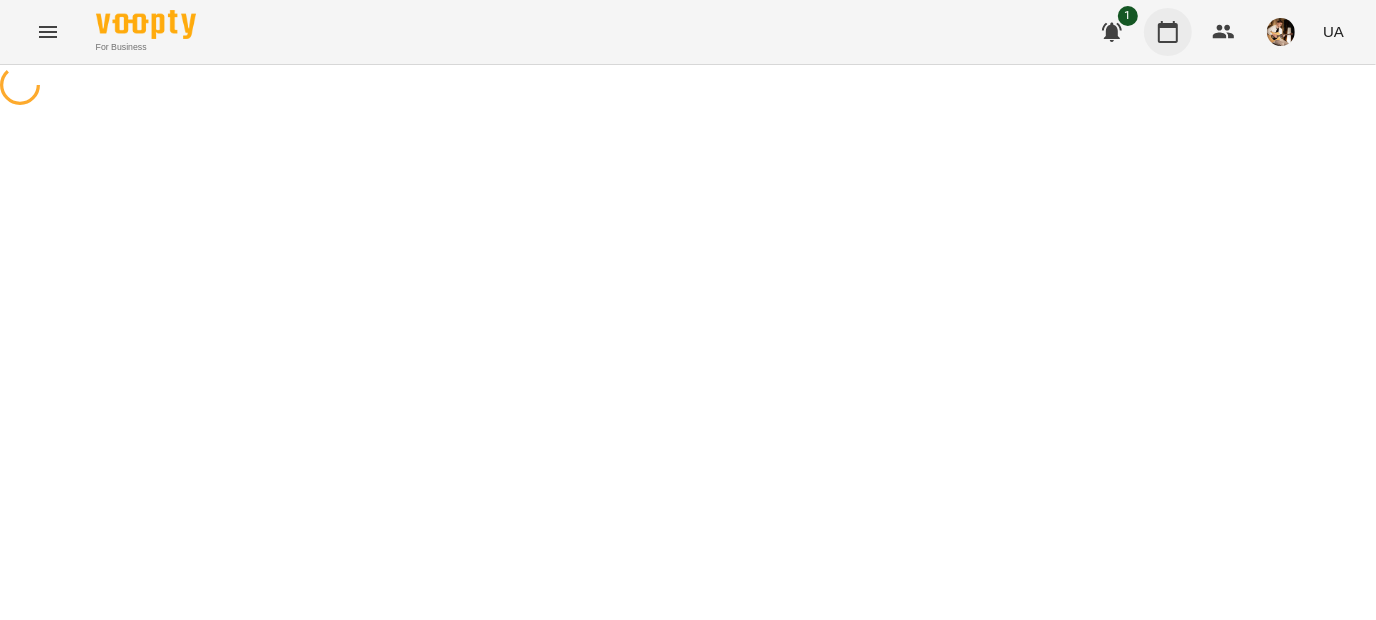 scroll, scrollTop: 0, scrollLeft: 0, axis: both 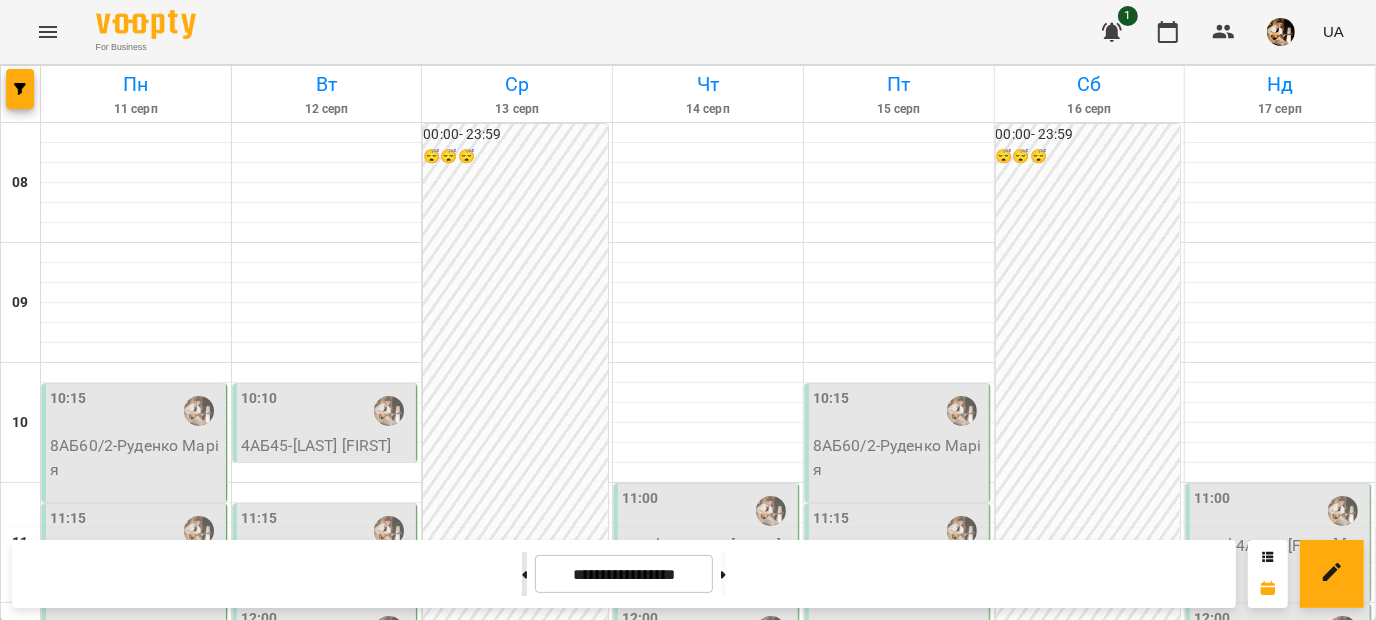 click at bounding box center (524, 574) 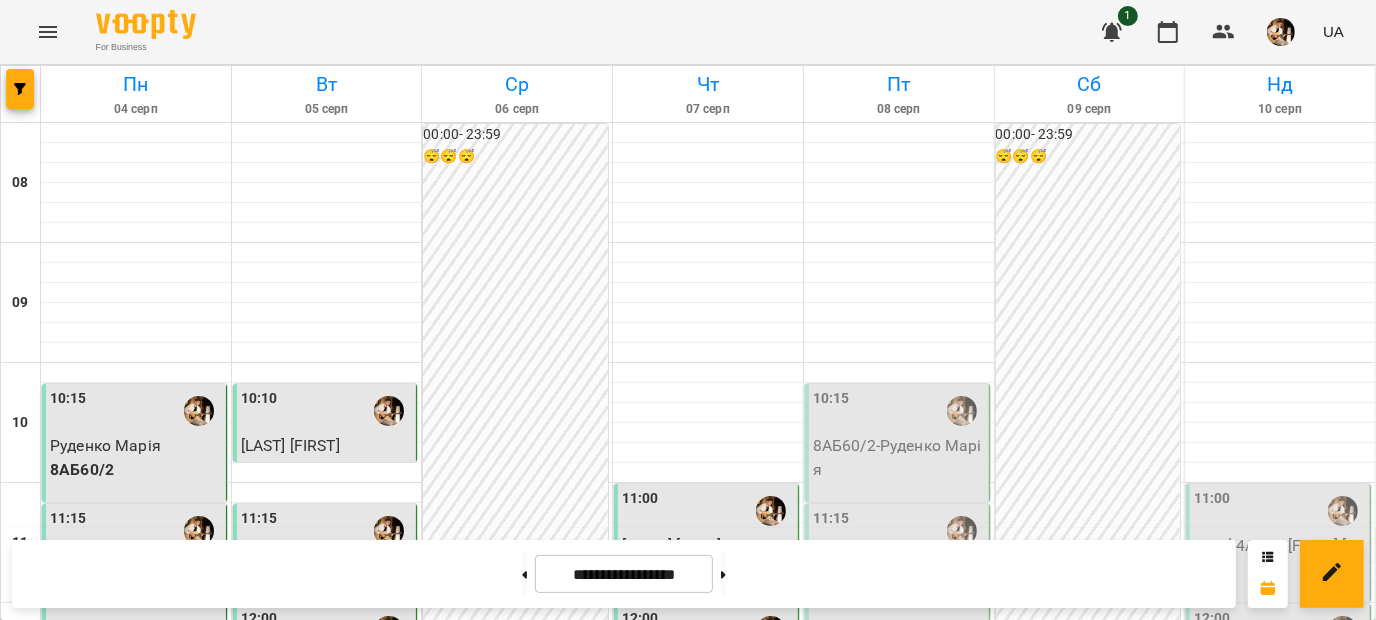 scroll, scrollTop: 391, scrollLeft: 0, axis: vertical 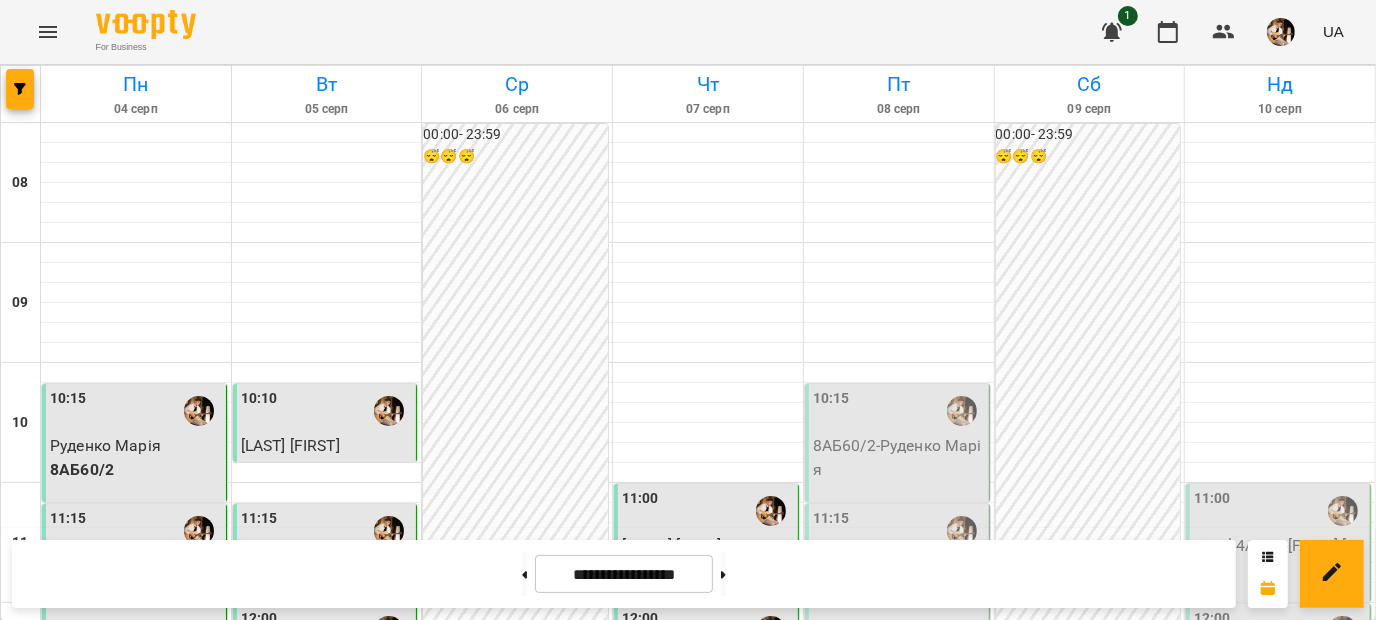 click on "[LAST] [FIRST]" at bounding box center (671, 745) 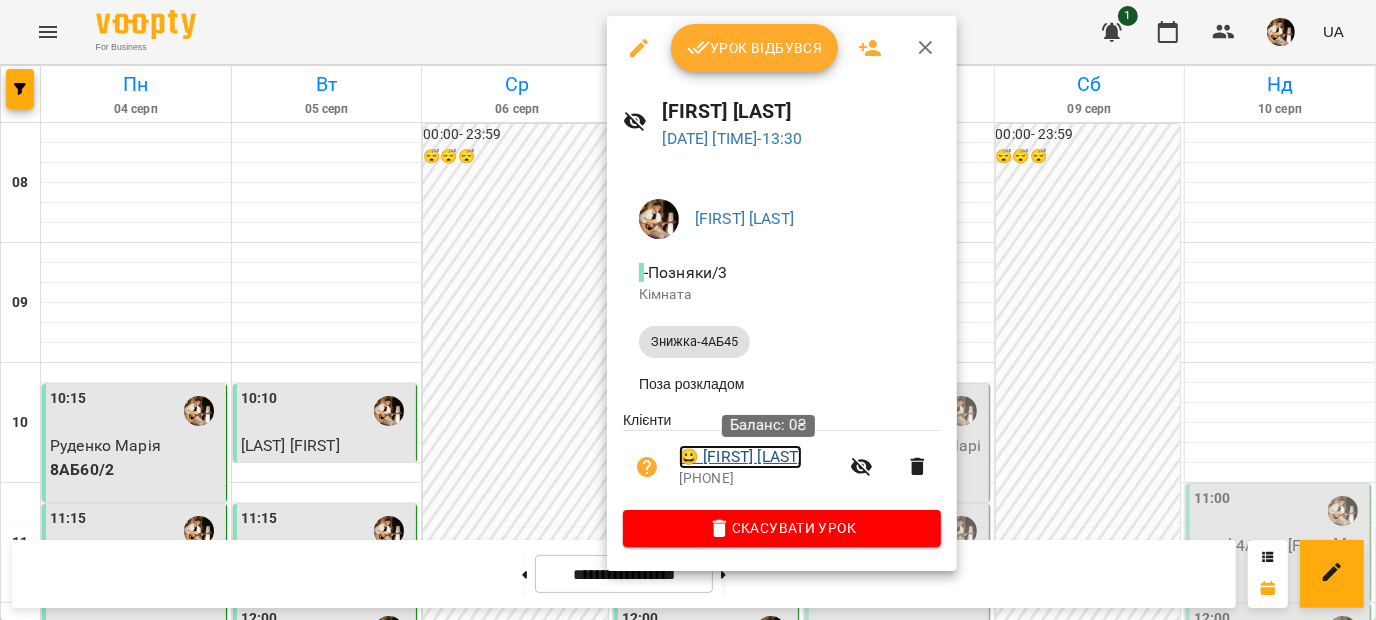 click on "😀   Владислав Коренюк" at bounding box center (740, 457) 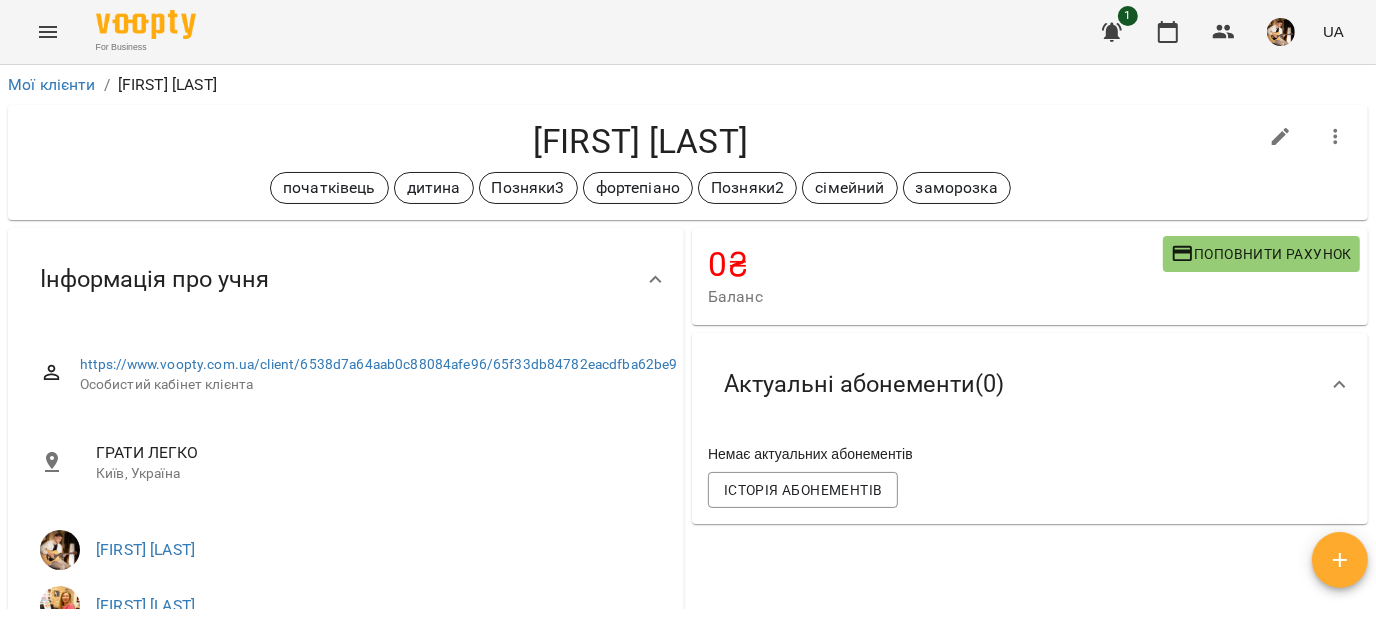 click 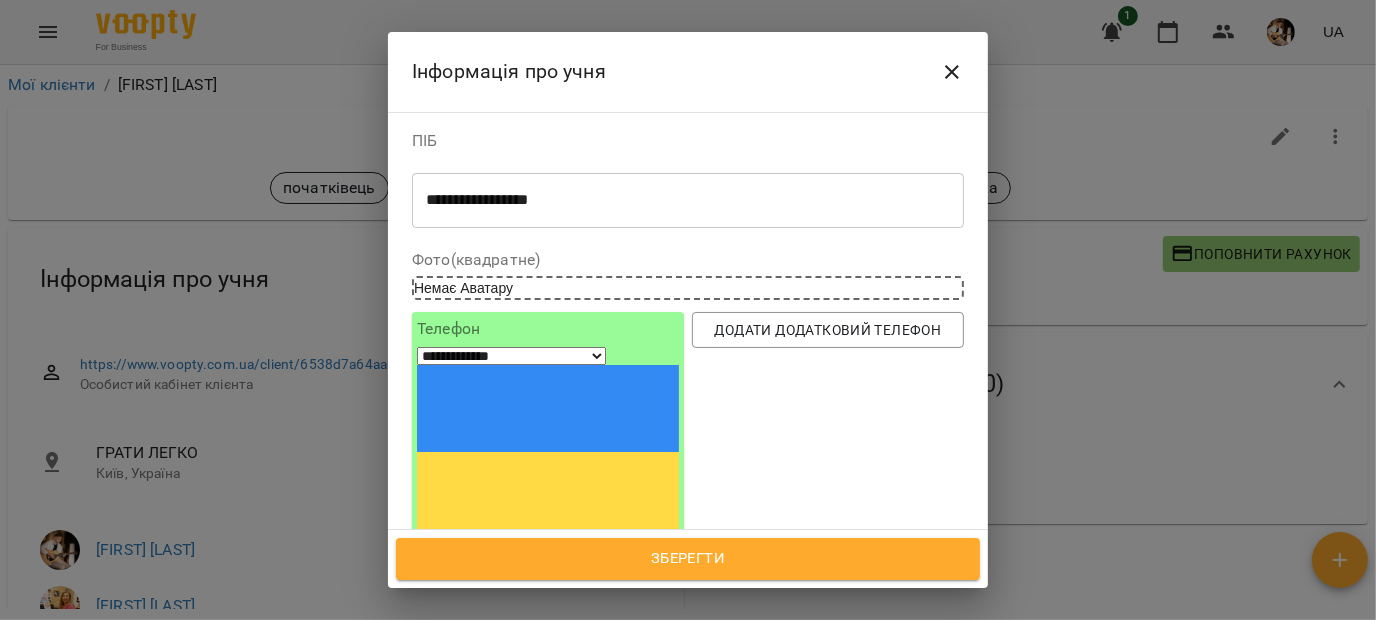 scroll, scrollTop: 336, scrollLeft: 0, axis: vertical 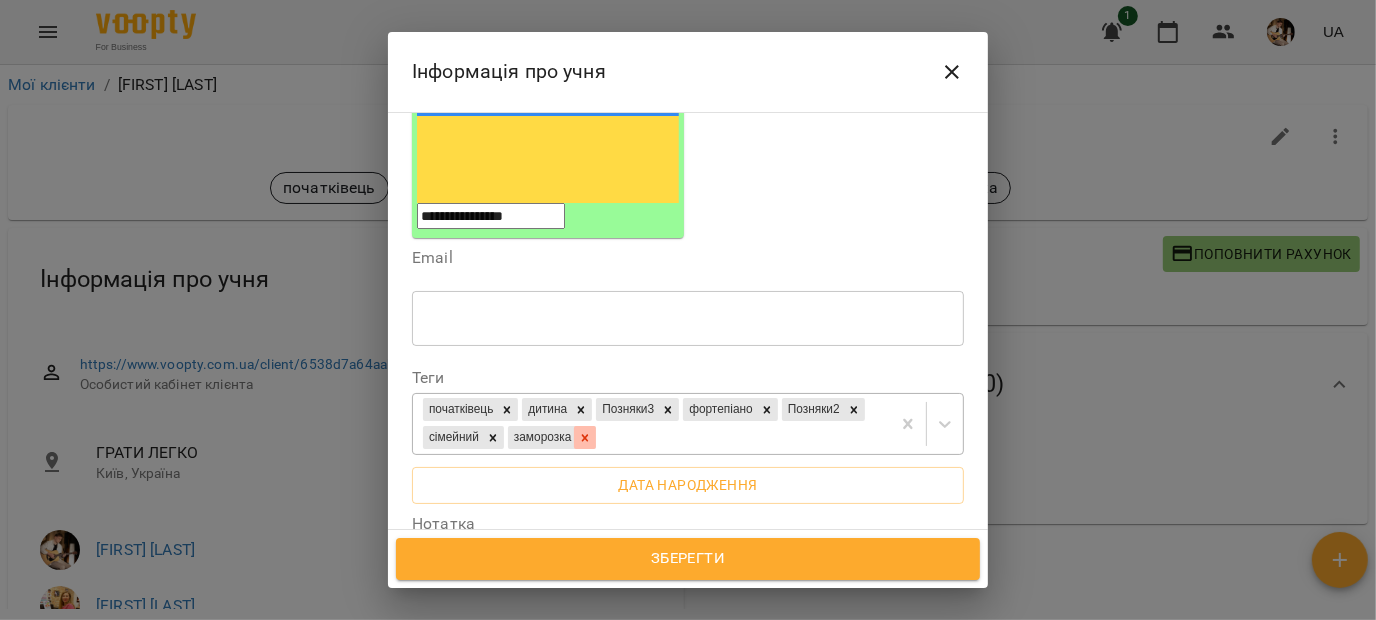 click at bounding box center (585, 437) 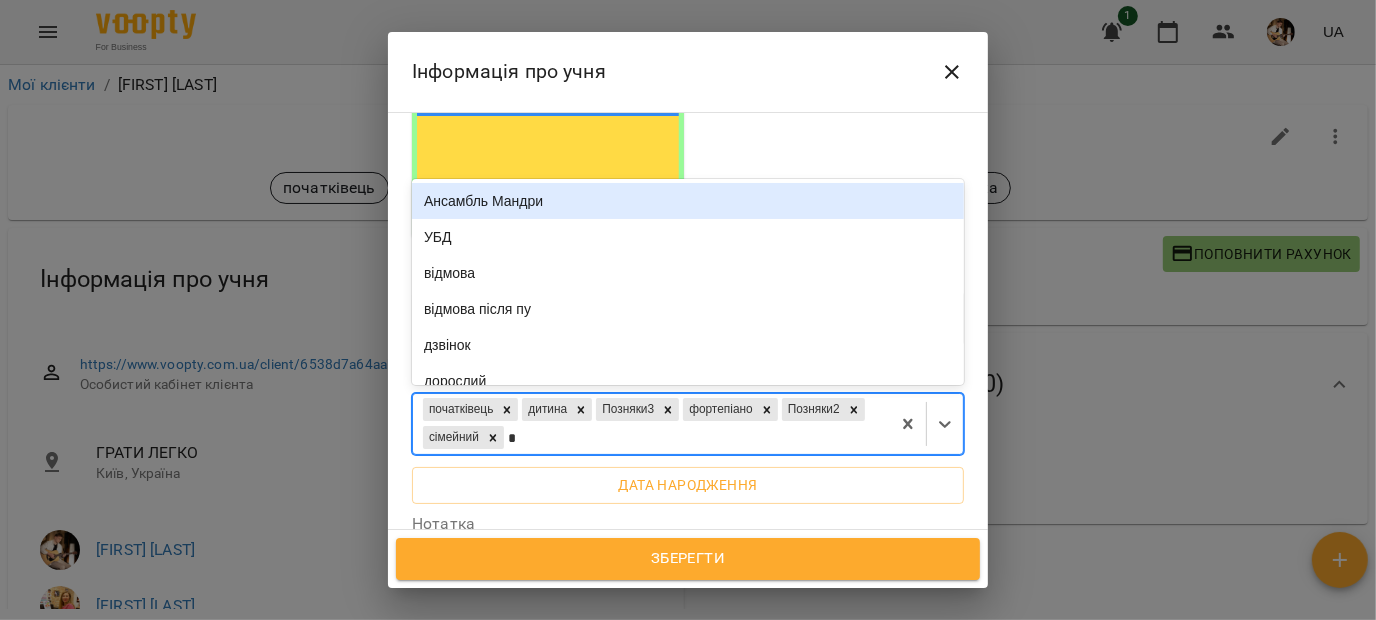 type on "**" 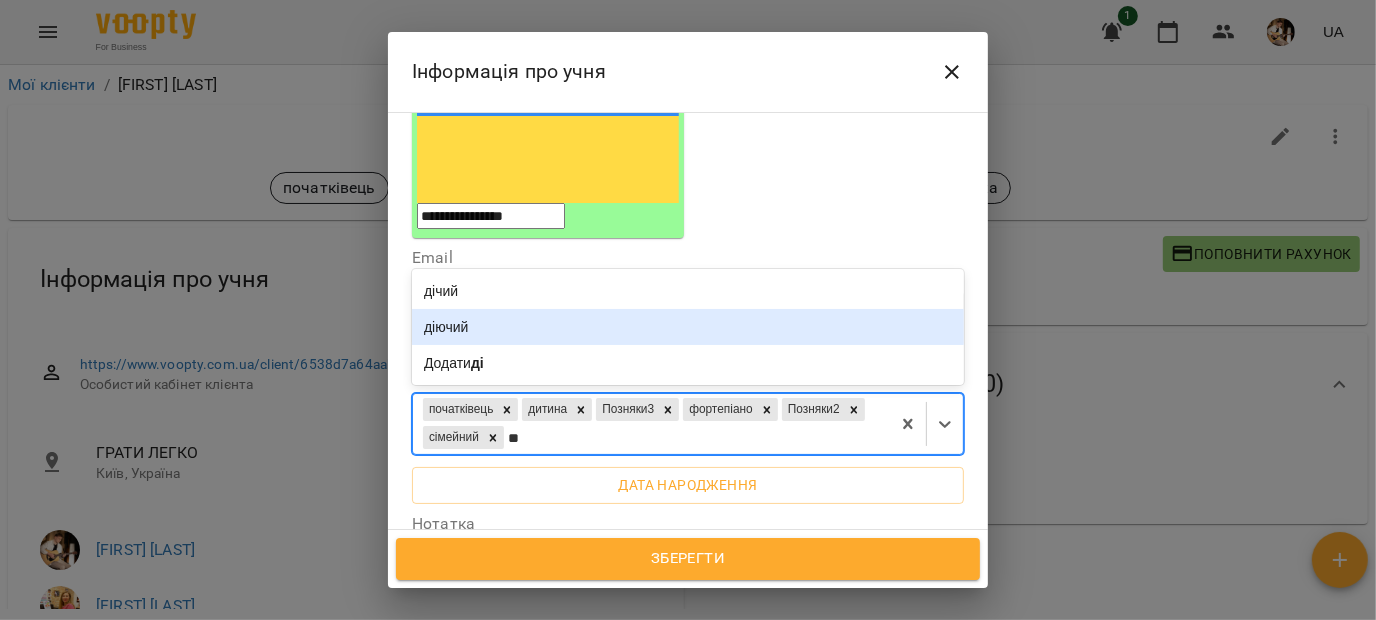 click on "діючий" at bounding box center (688, 327) 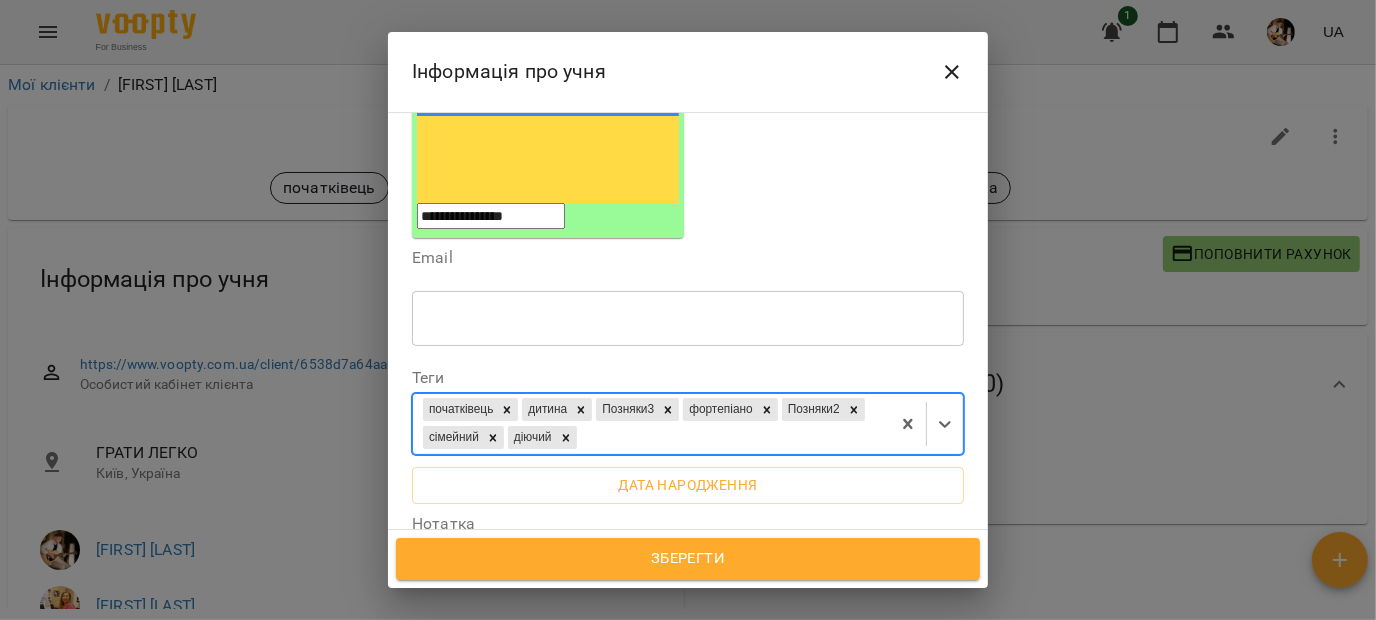click on "Зберегти" at bounding box center [688, 559] 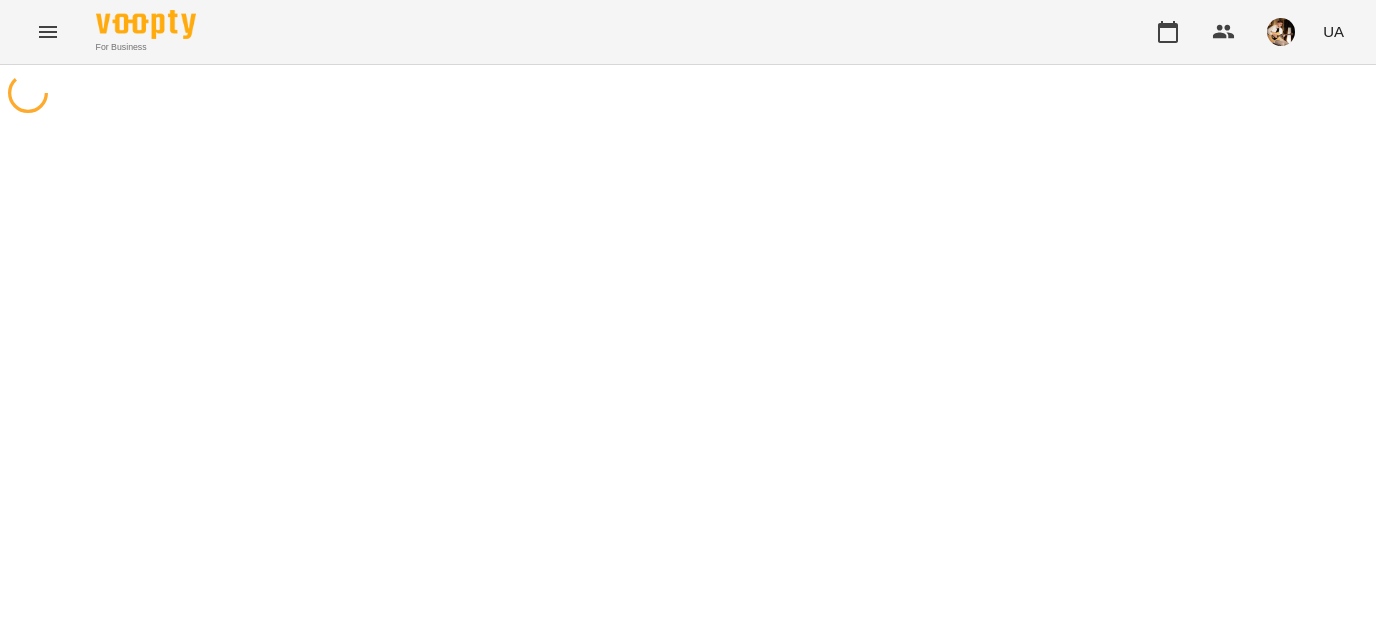 scroll, scrollTop: 0, scrollLeft: 0, axis: both 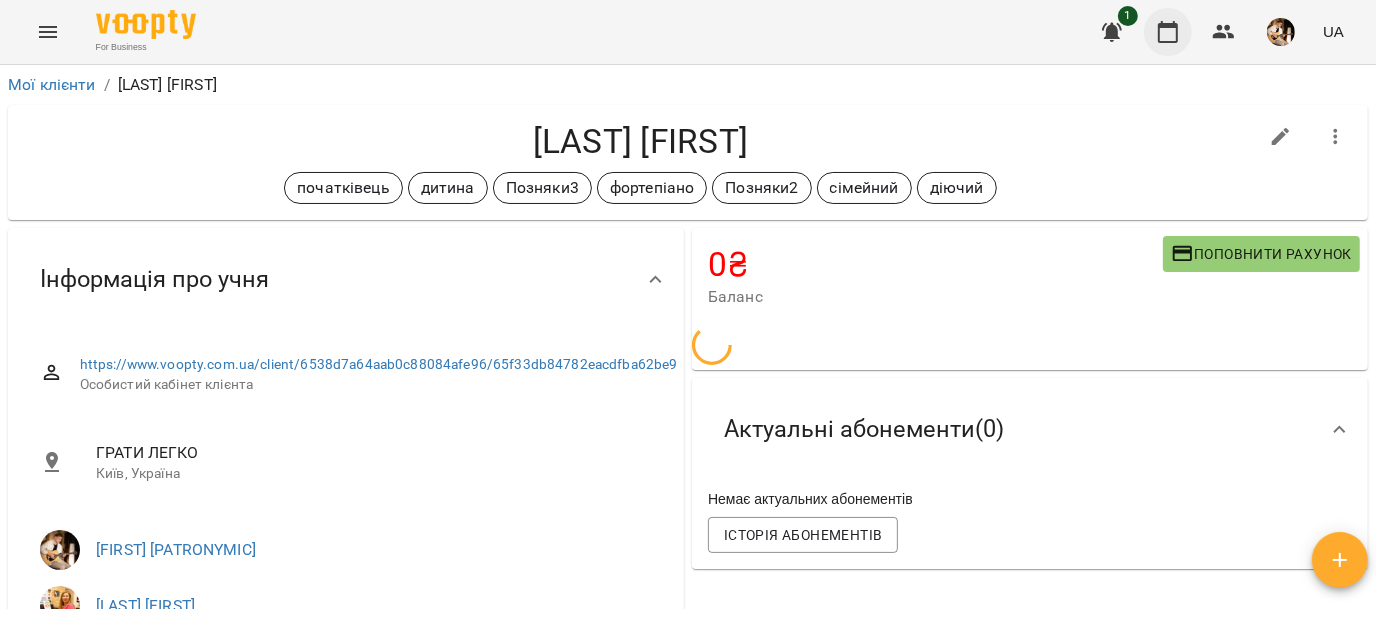 click 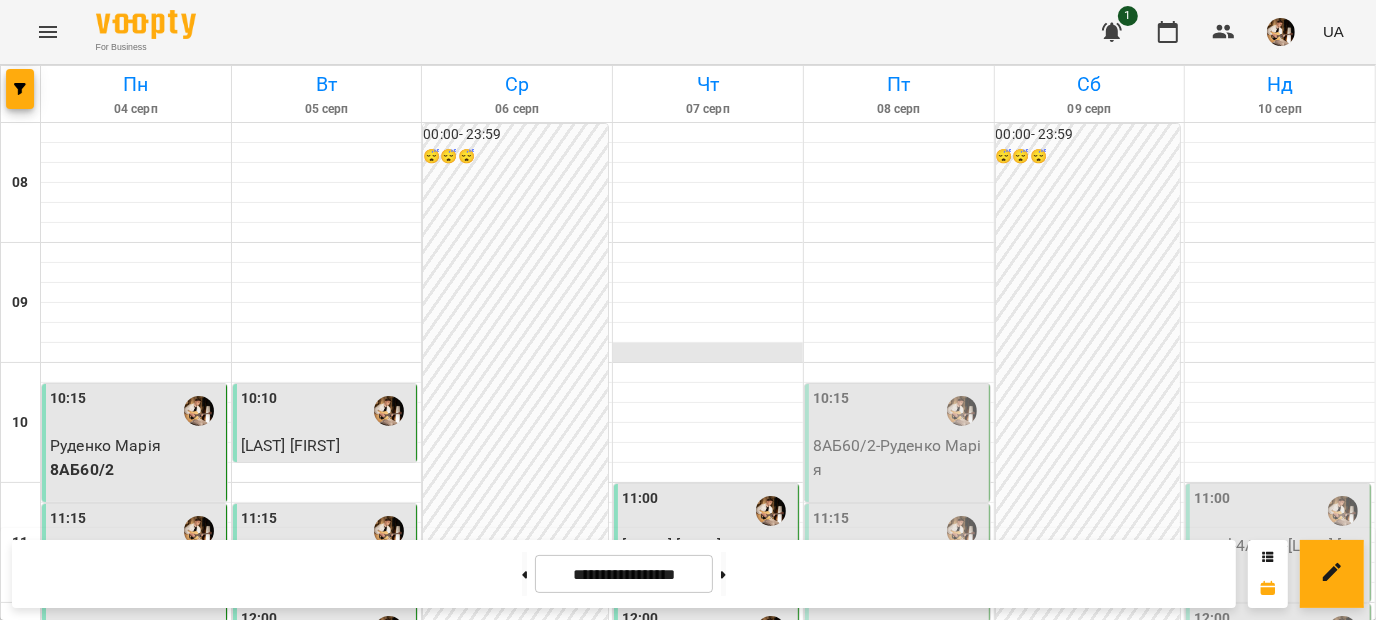 scroll, scrollTop: 495, scrollLeft: 0, axis: vertical 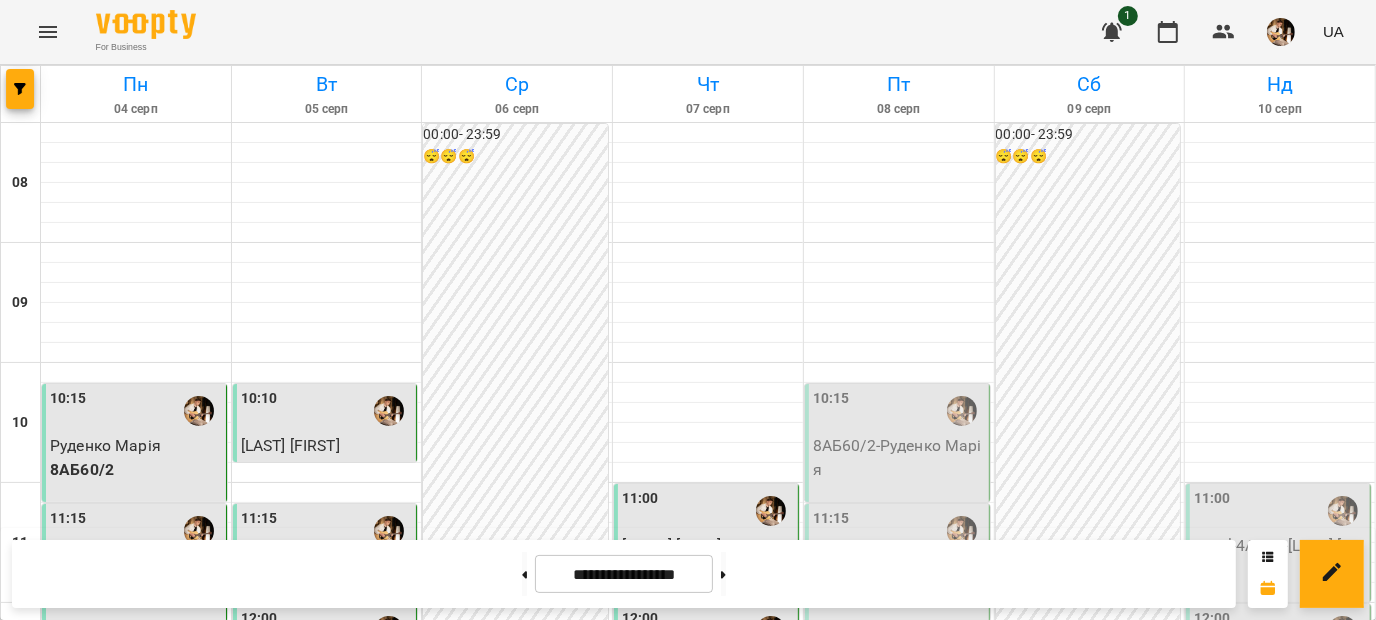 click on "[LAST] [FIRST]" at bounding box center (708, 746) 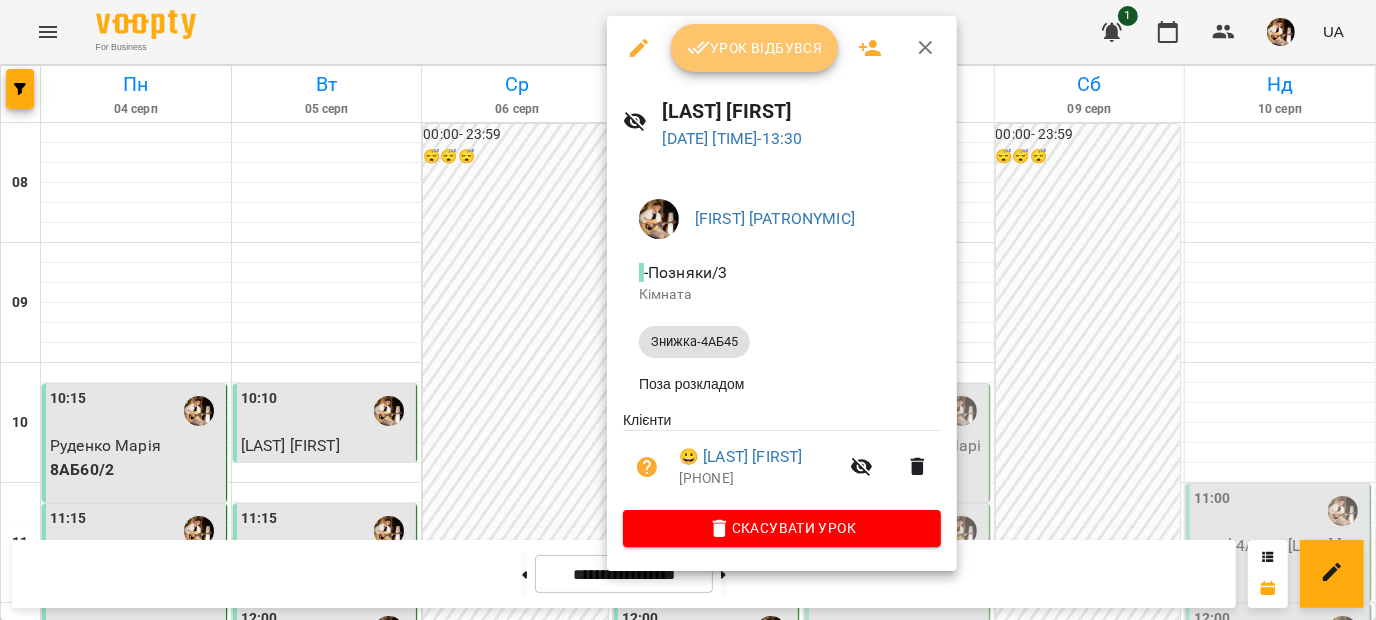 drag, startPoint x: 758, startPoint y: 71, endPoint x: 735, endPoint y: 47, distance: 33.24154 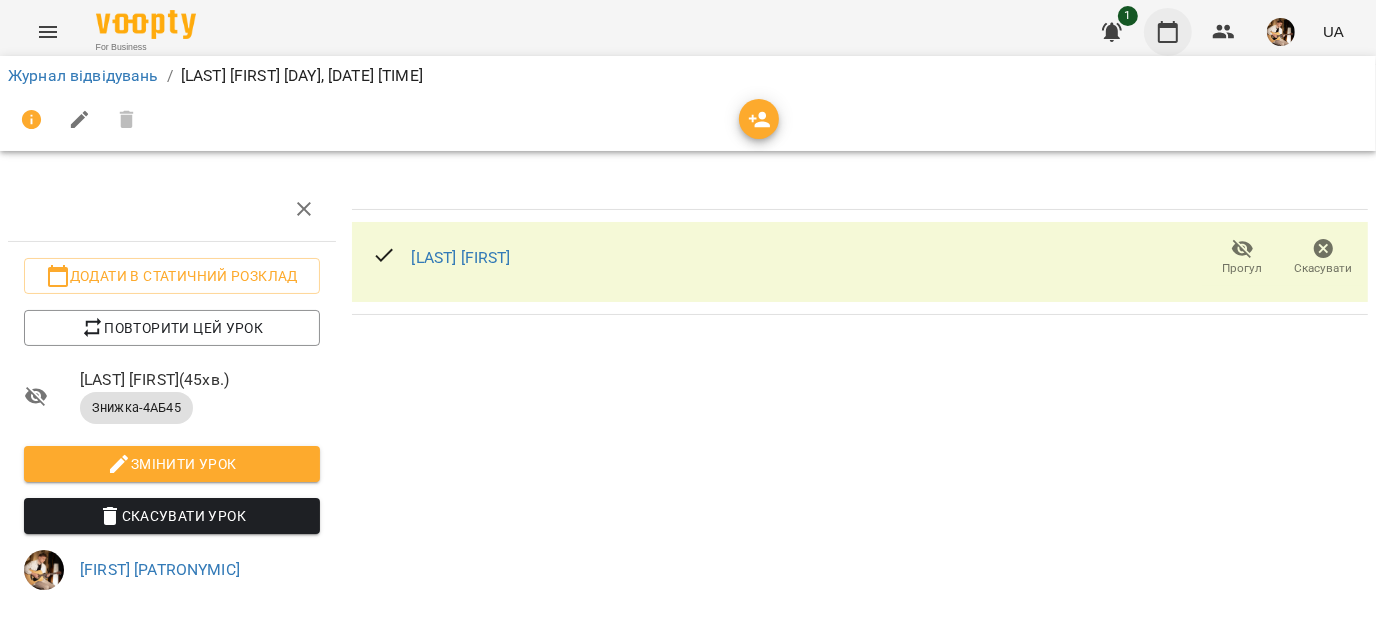 click at bounding box center (1168, 32) 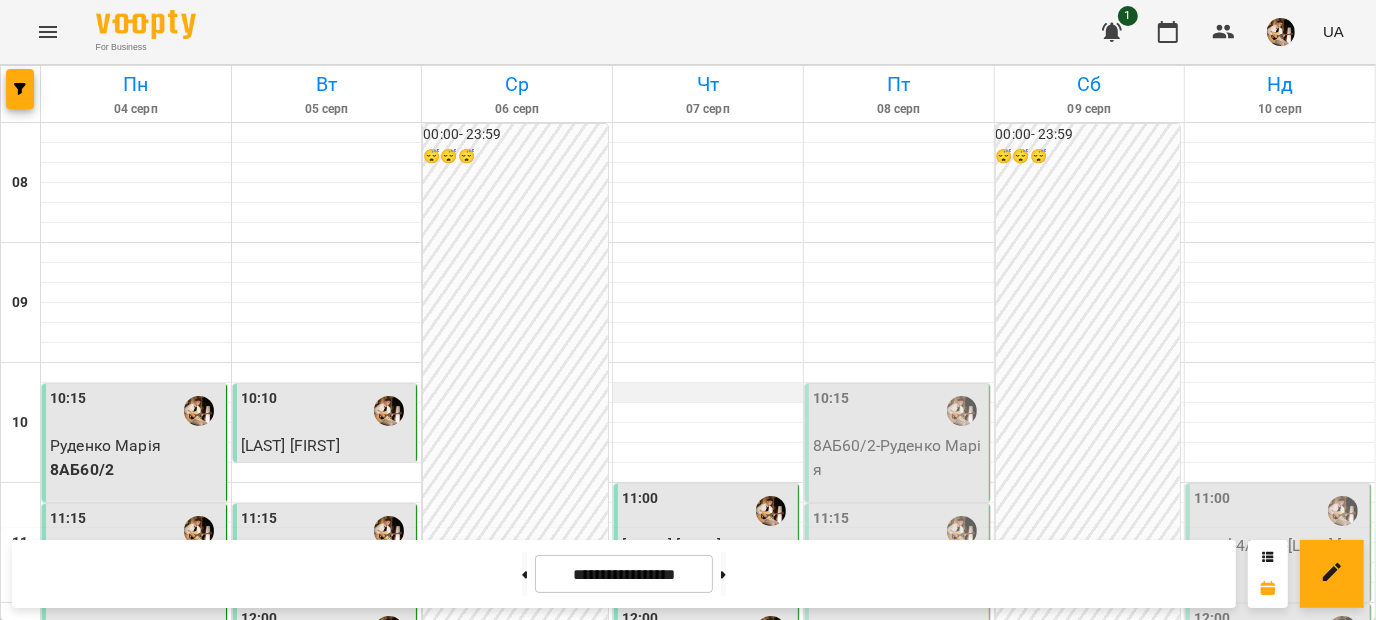 scroll, scrollTop: 386, scrollLeft: 0, axis: vertical 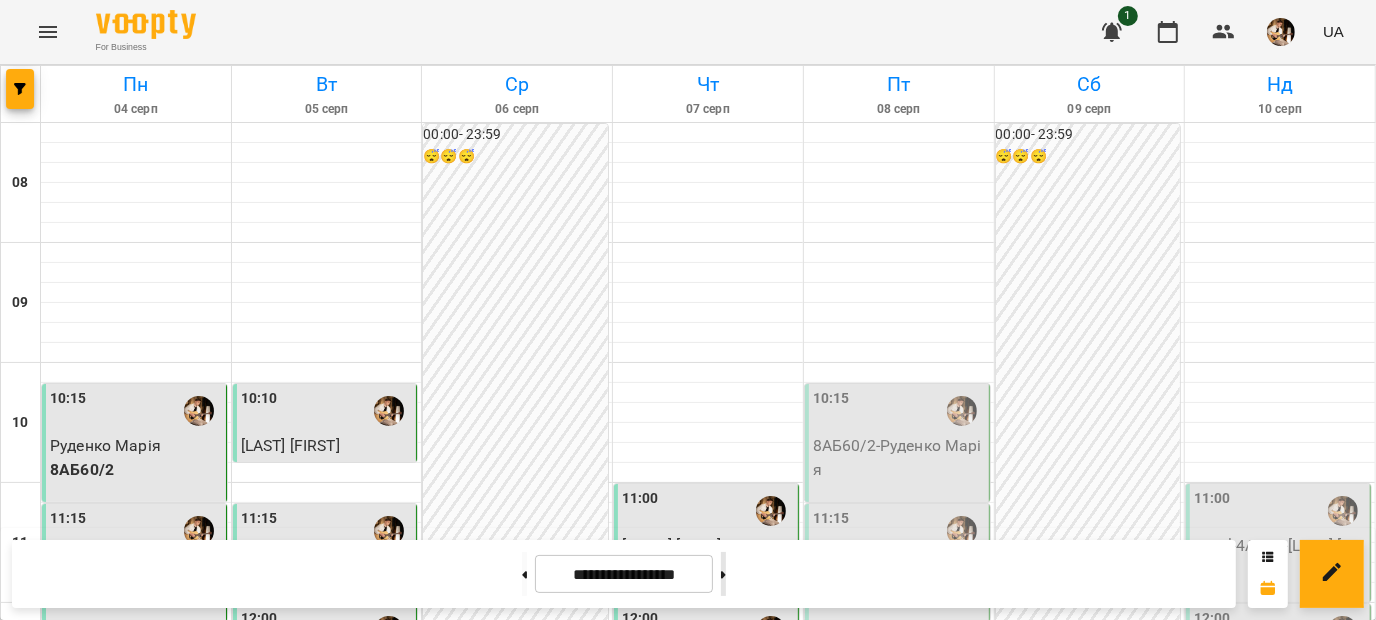 click at bounding box center (723, 574) 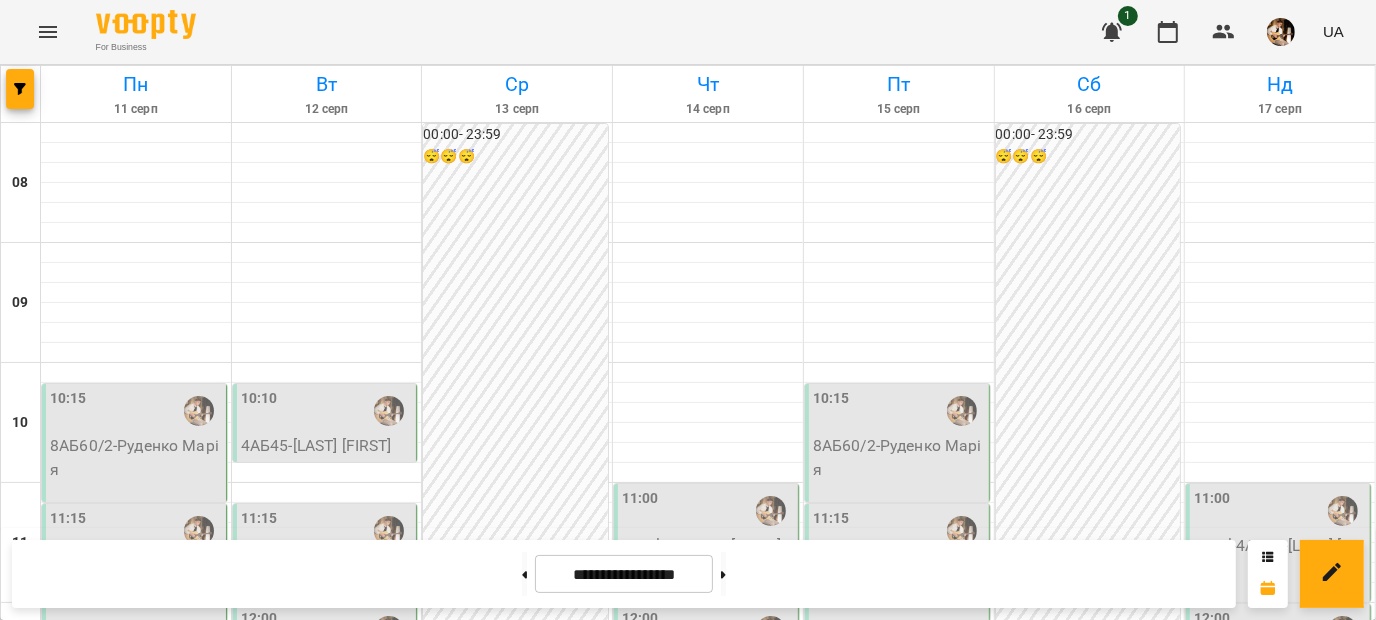 scroll, scrollTop: 886, scrollLeft: 0, axis: vertical 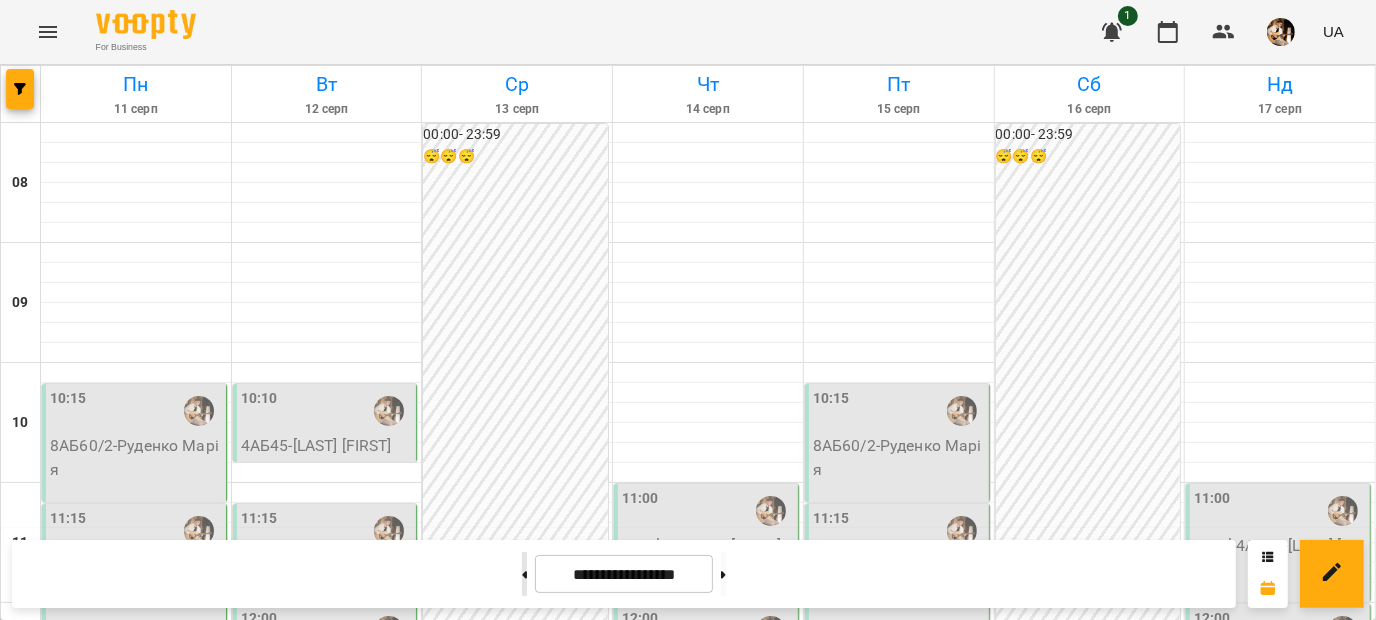 click at bounding box center [524, 574] 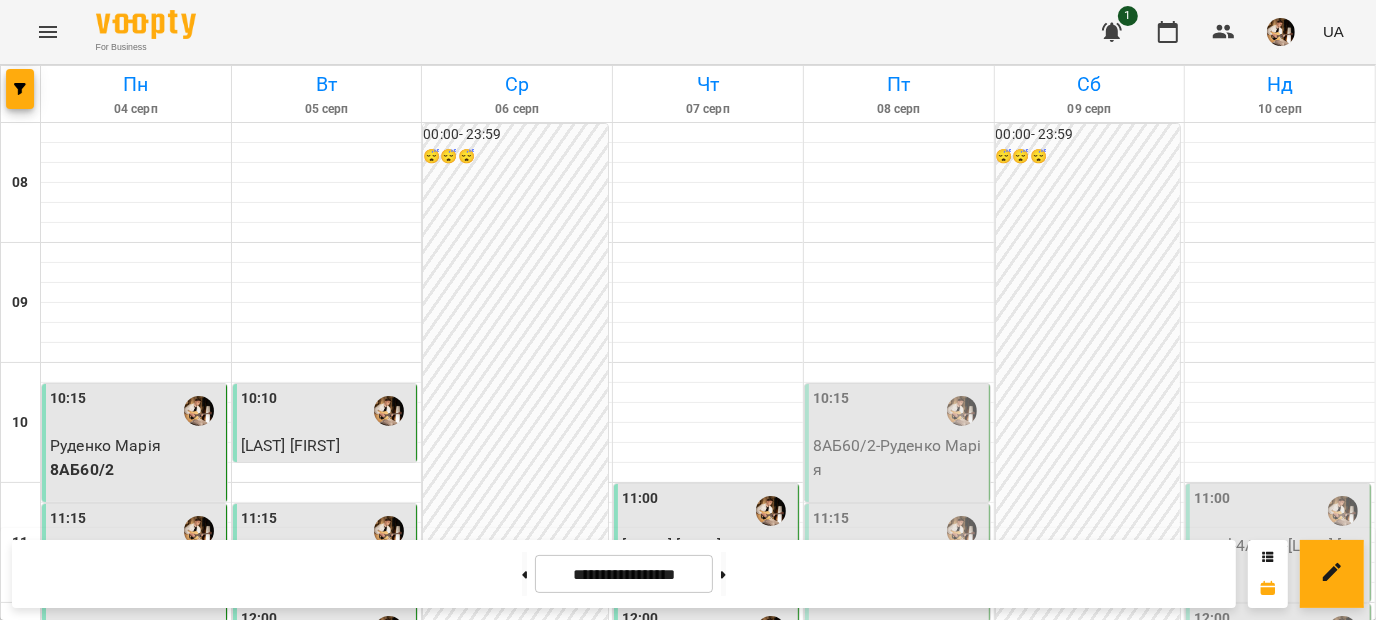 scroll, scrollTop: 490, scrollLeft: 0, axis: vertical 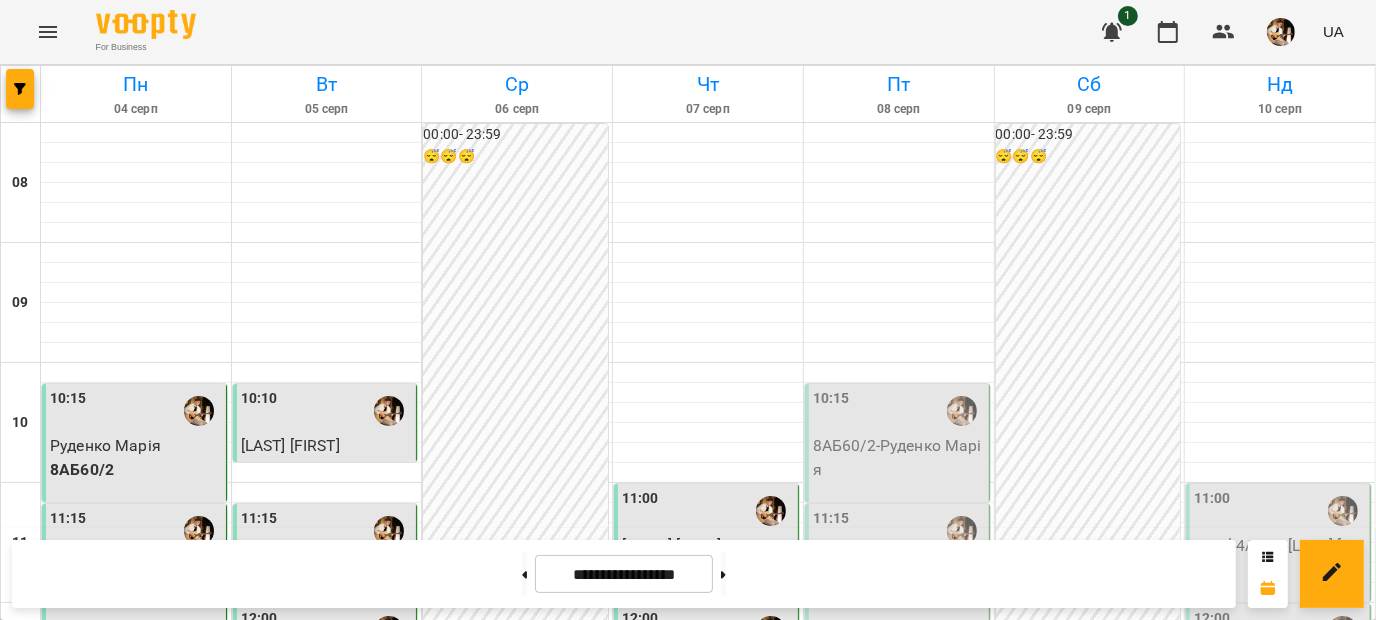 click on "[CODE] - [FIRST] [LAST]" at bounding box center (667, 857) 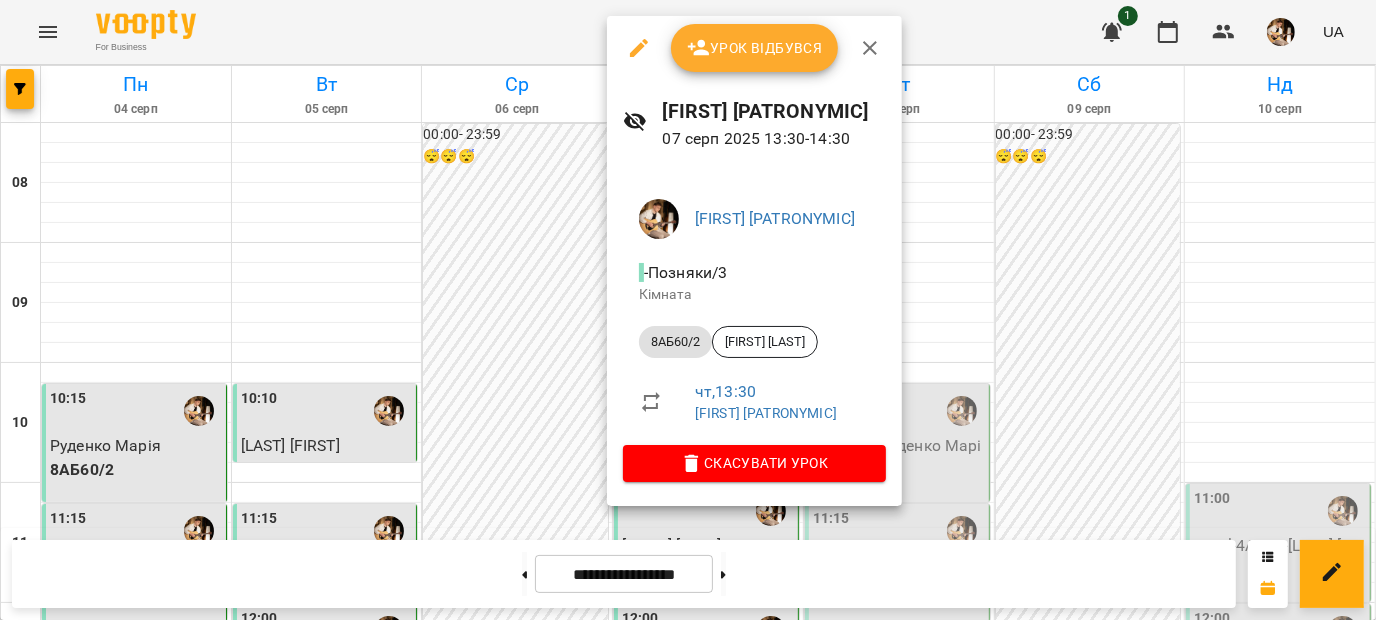 click 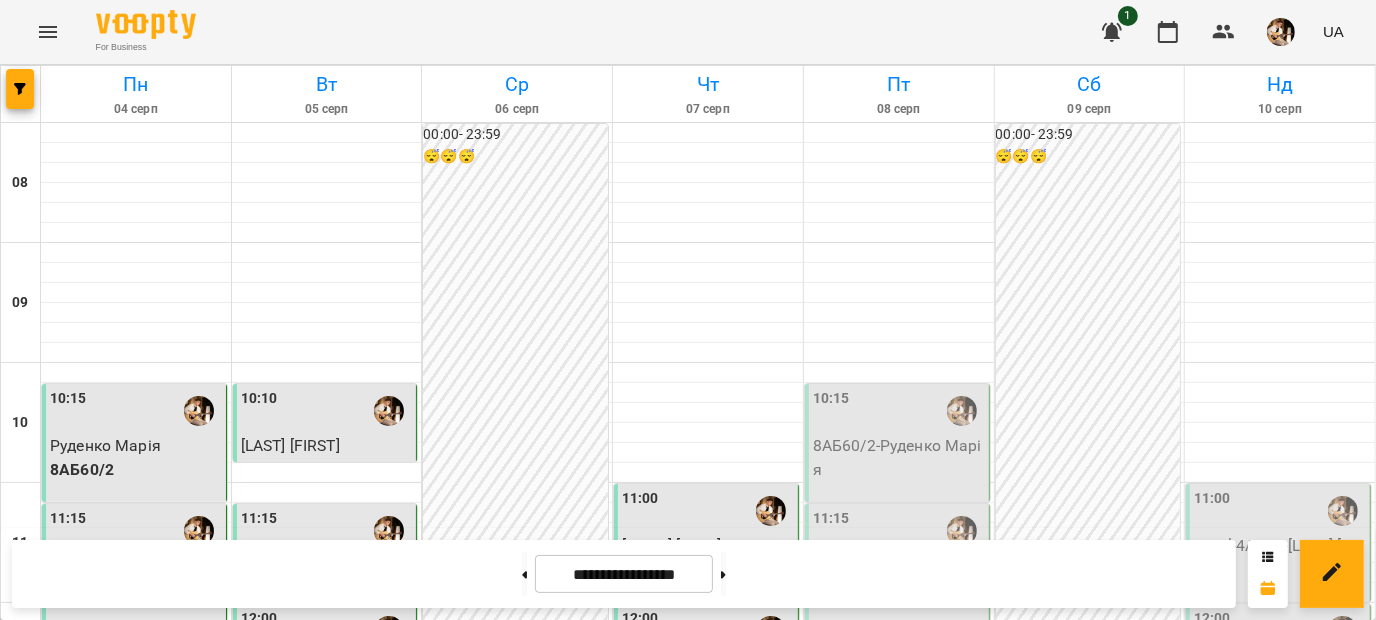 click on "[TIME] [CODE] - [FIRST] [LAST]" at bounding box center [666, 843] 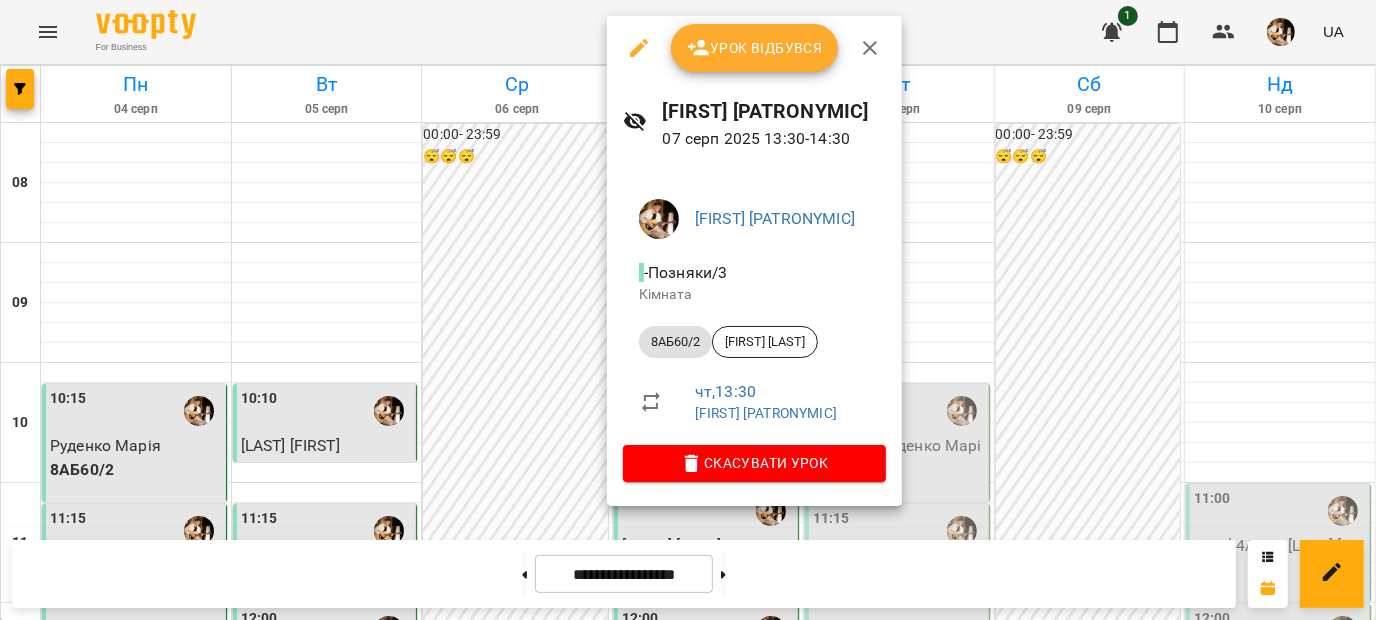 click on "Урок відбувся" at bounding box center [755, 48] 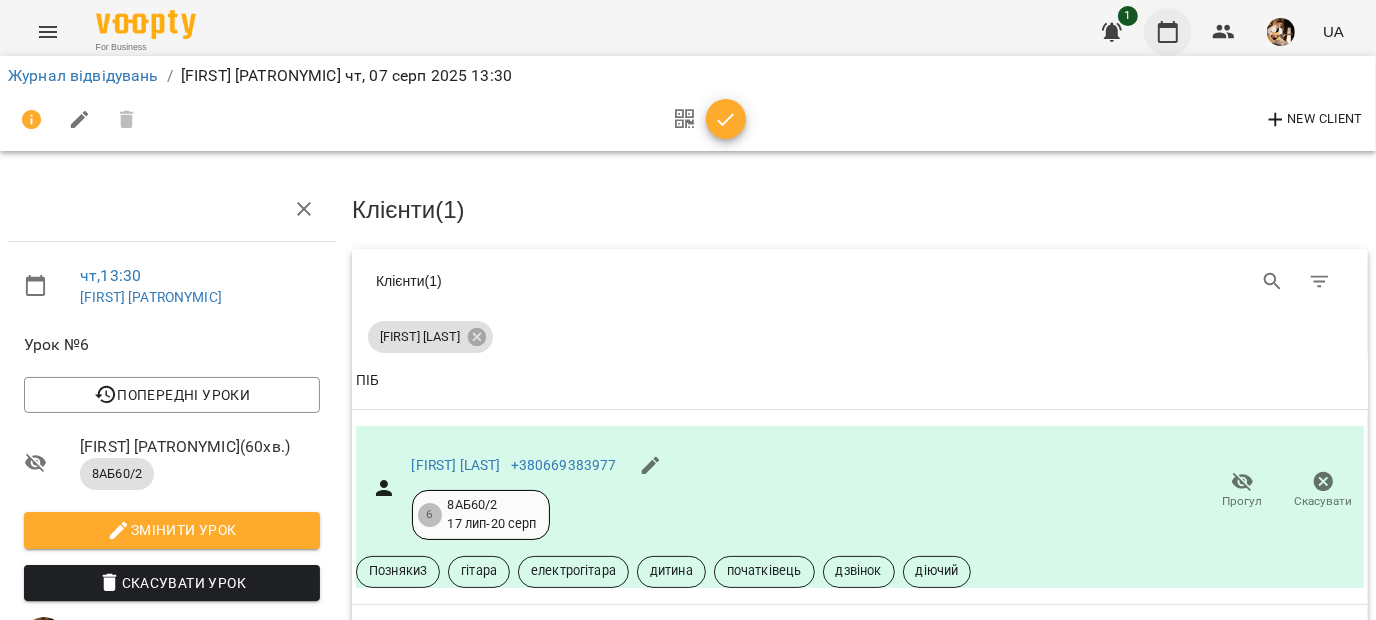 click 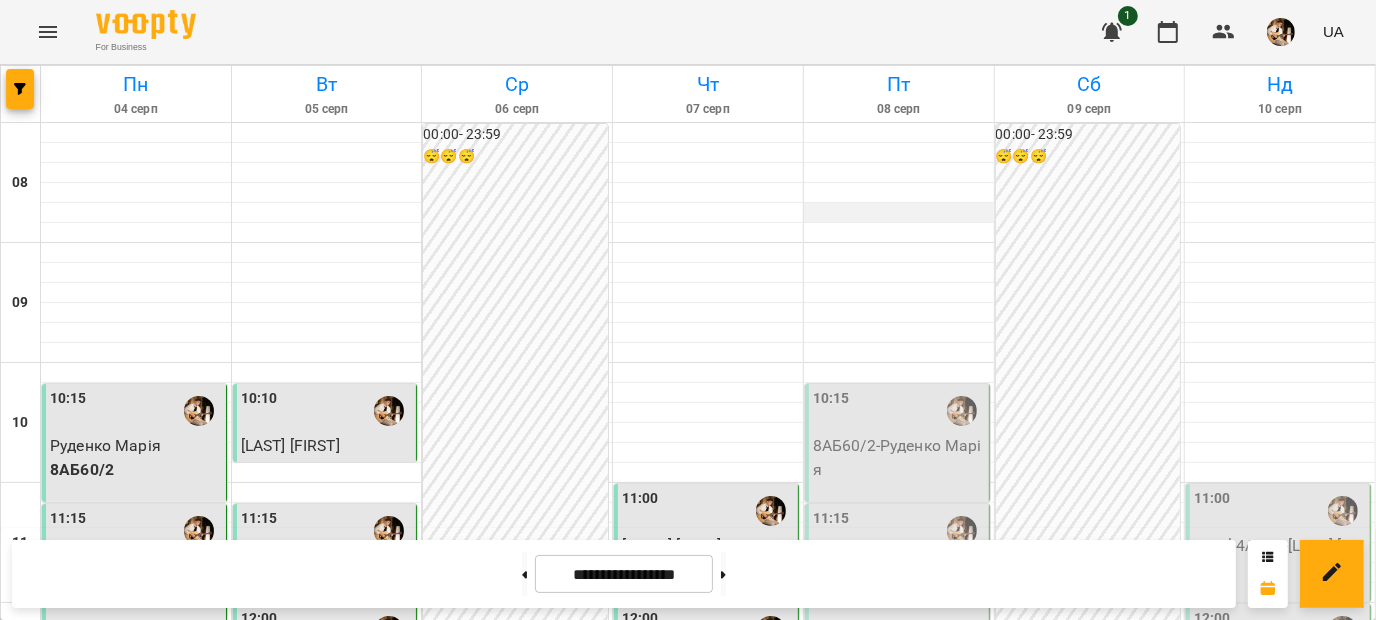 scroll, scrollTop: 384, scrollLeft: 0, axis: vertical 